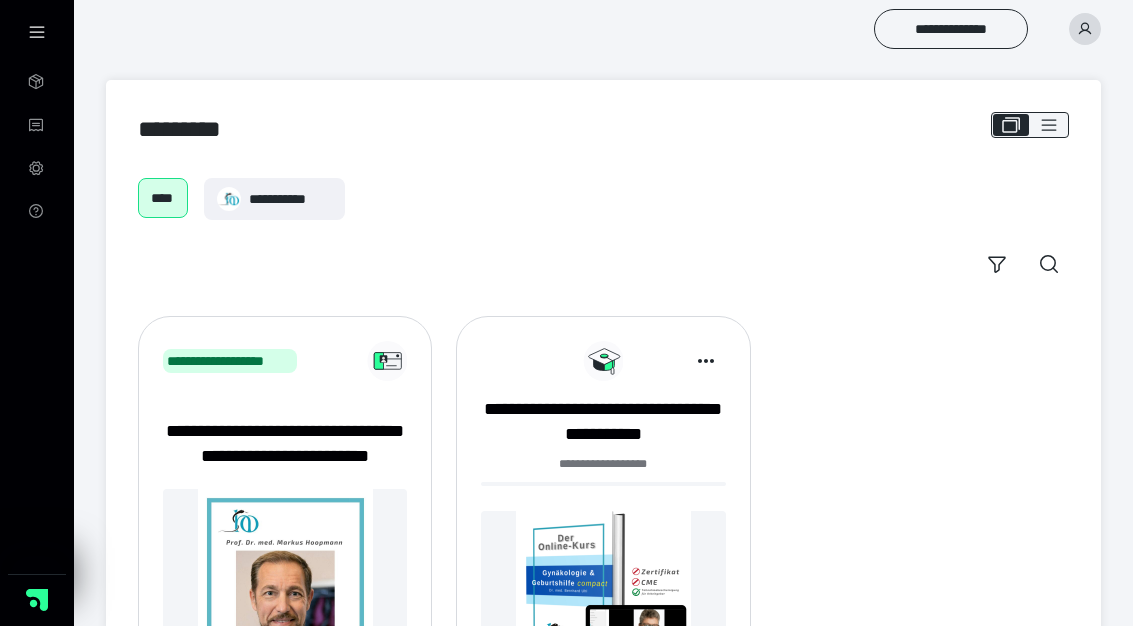 scroll, scrollTop: 0, scrollLeft: 0, axis: both 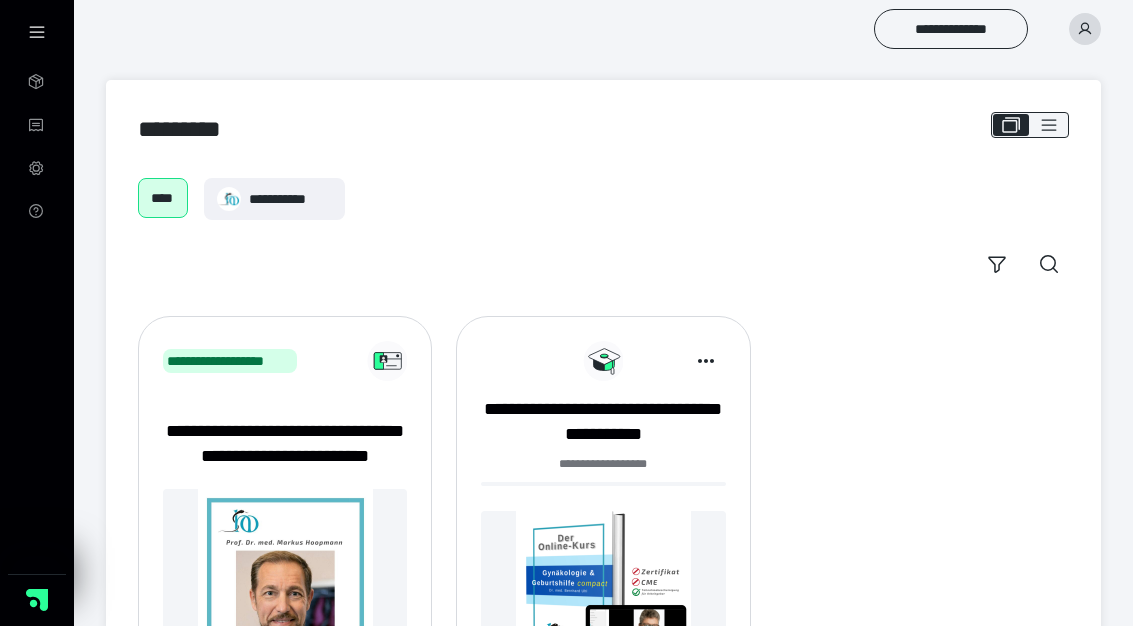 click at bounding box center [1085, 29] 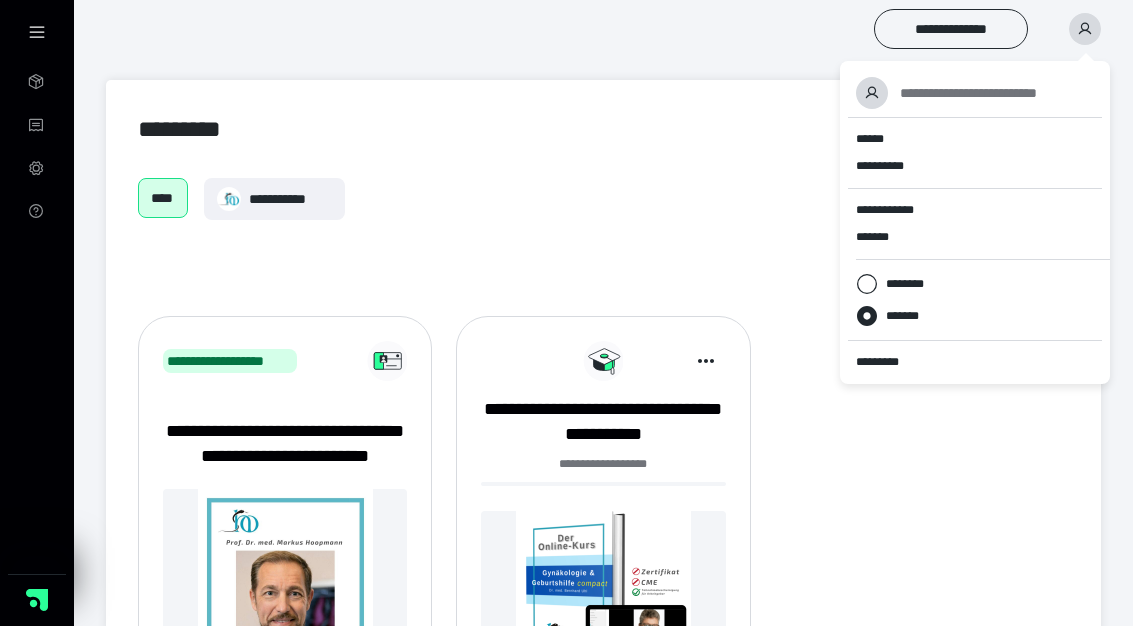 click on "******" at bounding box center [870, 139] 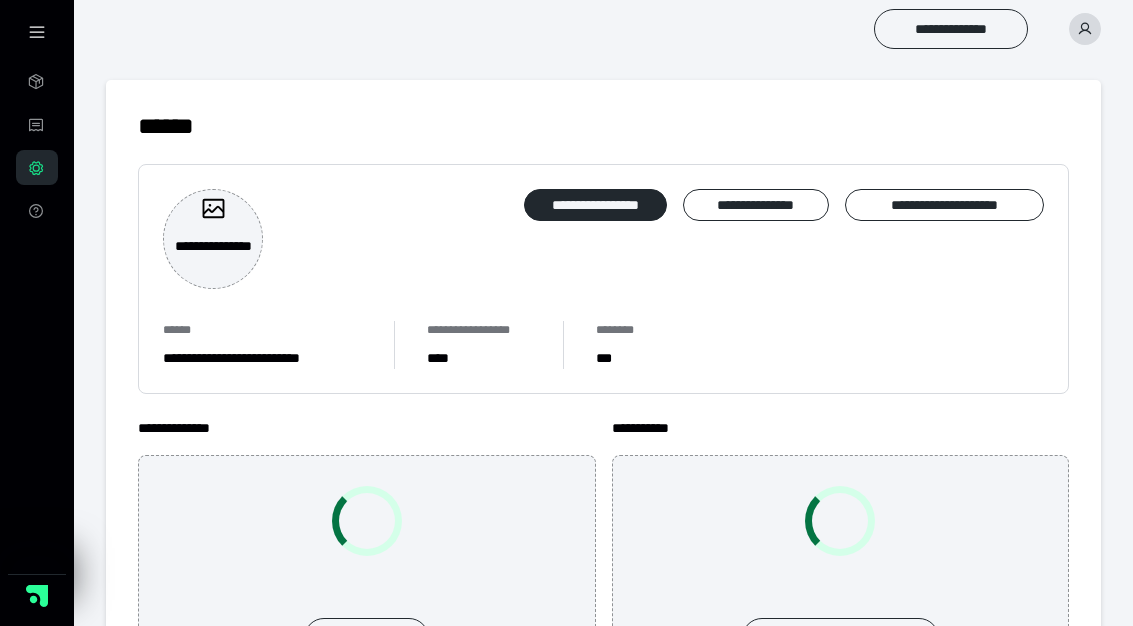 scroll, scrollTop: 0, scrollLeft: 0, axis: both 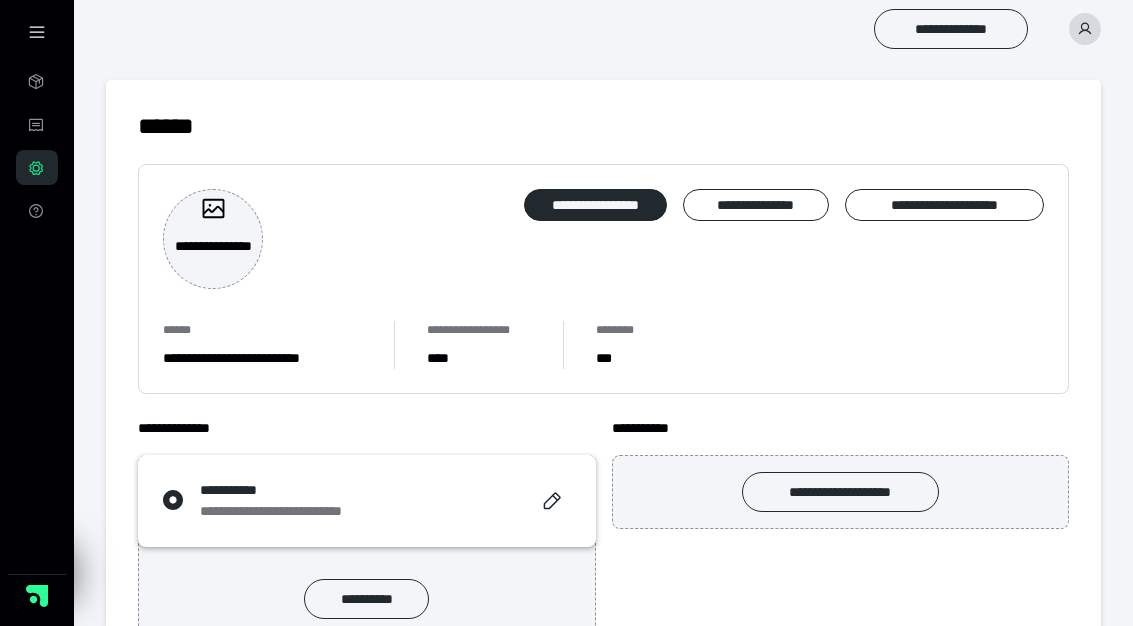 click on "**********" at bounding box center (755, 205) 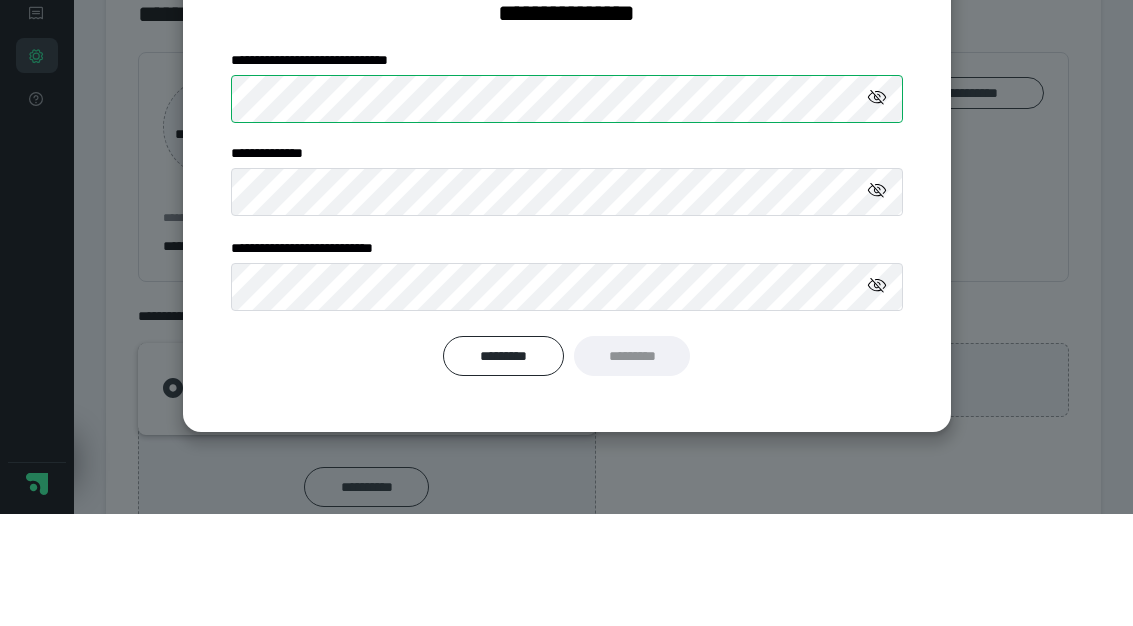 scroll, scrollTop: 66, scrollLeft: 0, axis: vertical 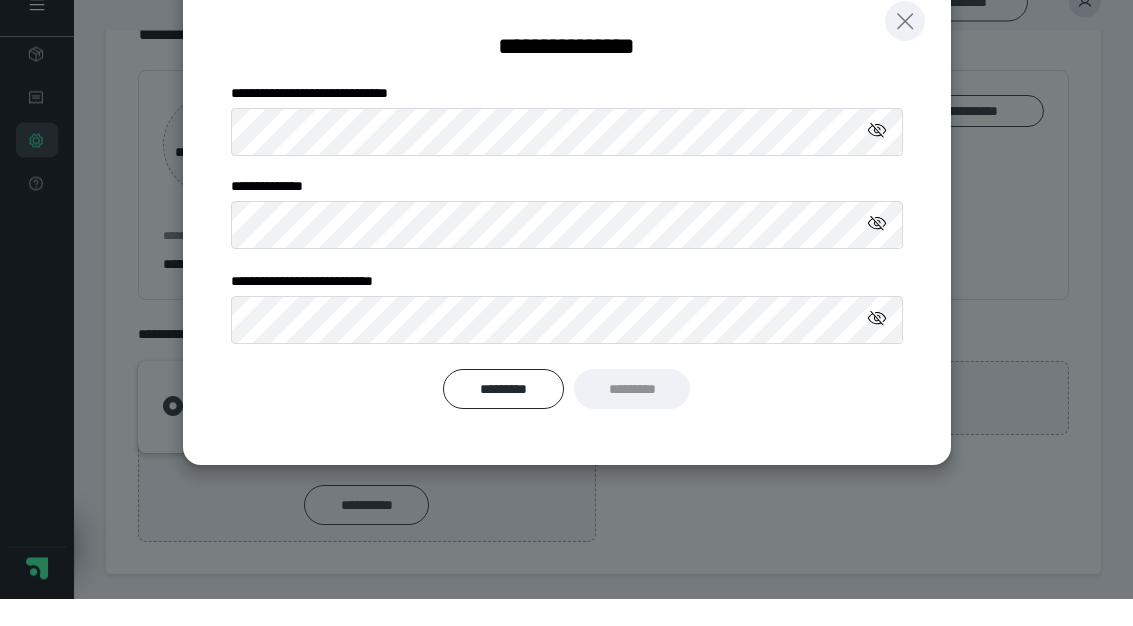click 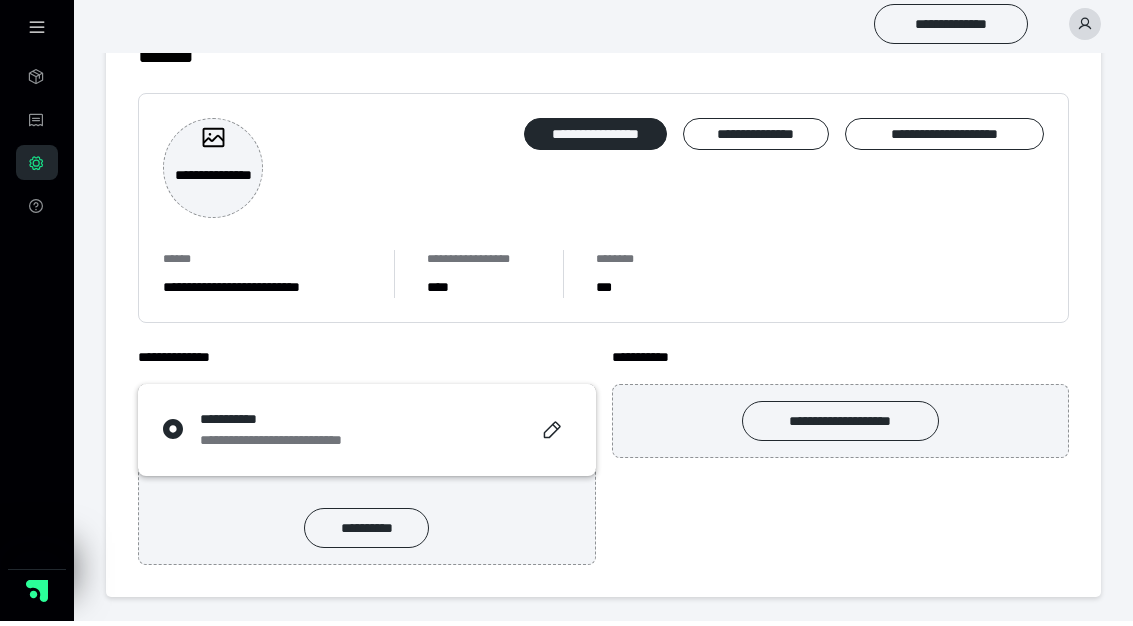 scroll, scrollTop: 0, scrollLeft: 0, axis: both 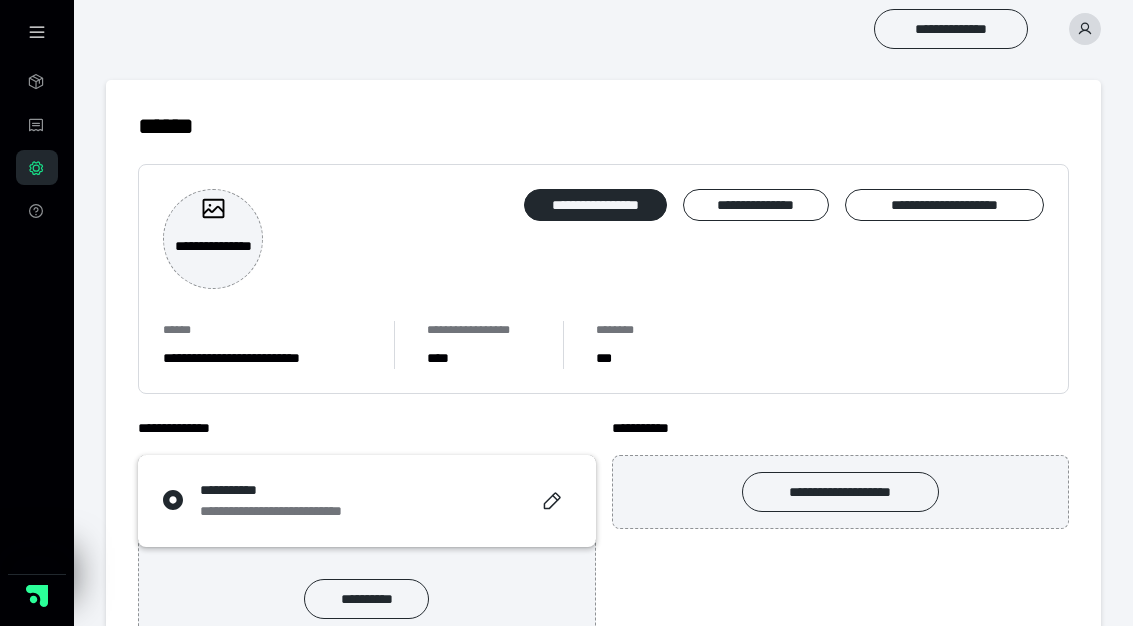 click 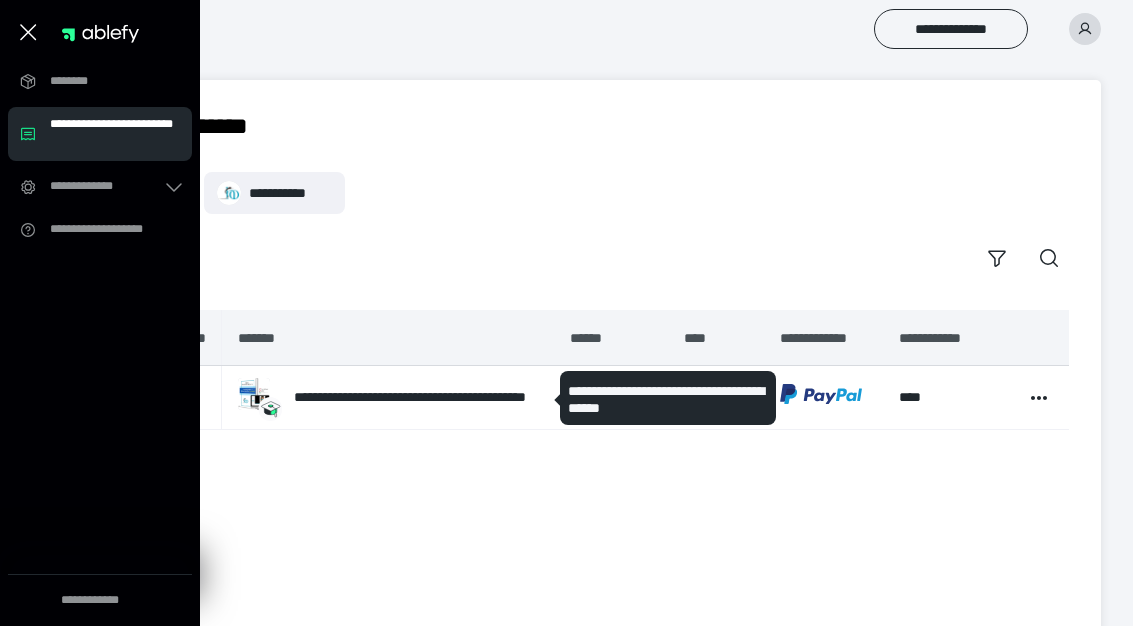 click on "**********" at bounding box center (416, 397) 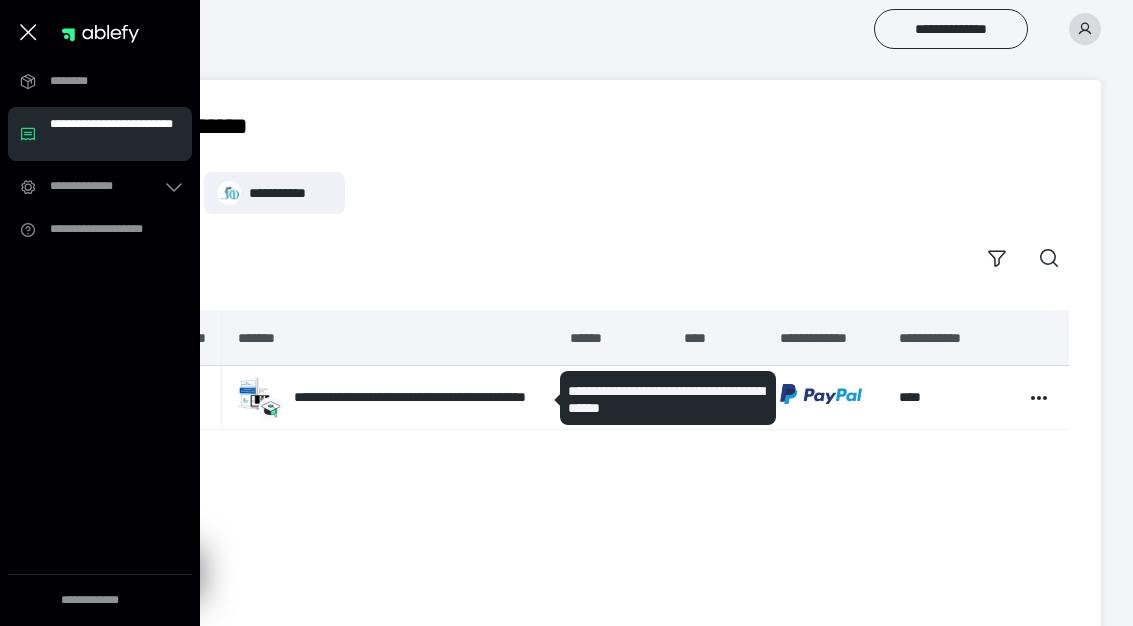 click at bounding box center [254, 394] 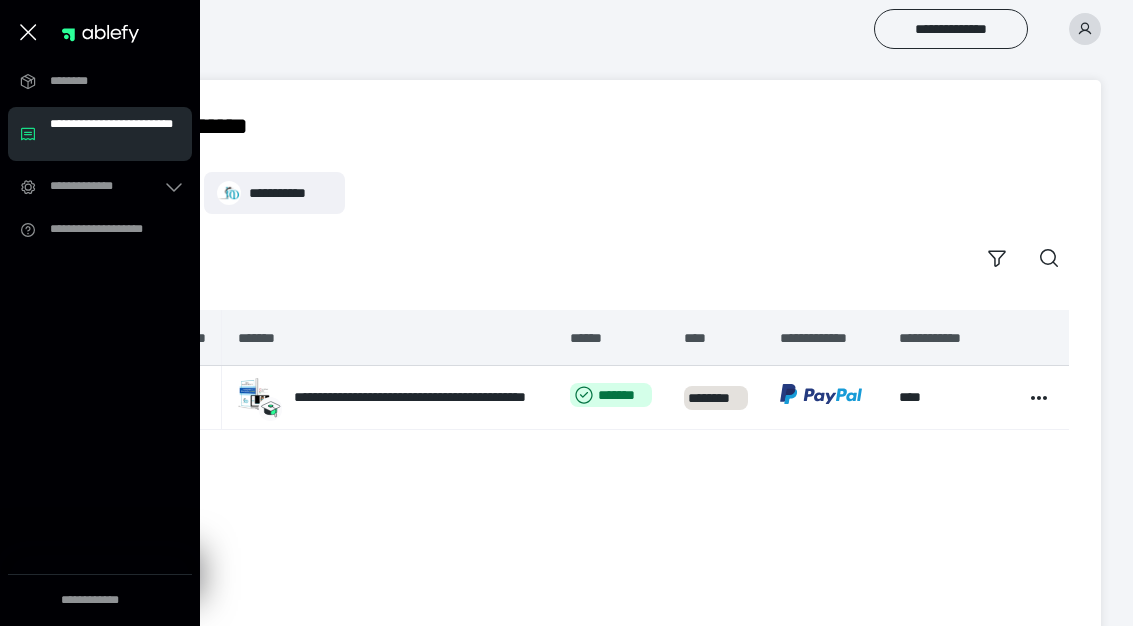 click on "**********" at bounding box center (416, 397) 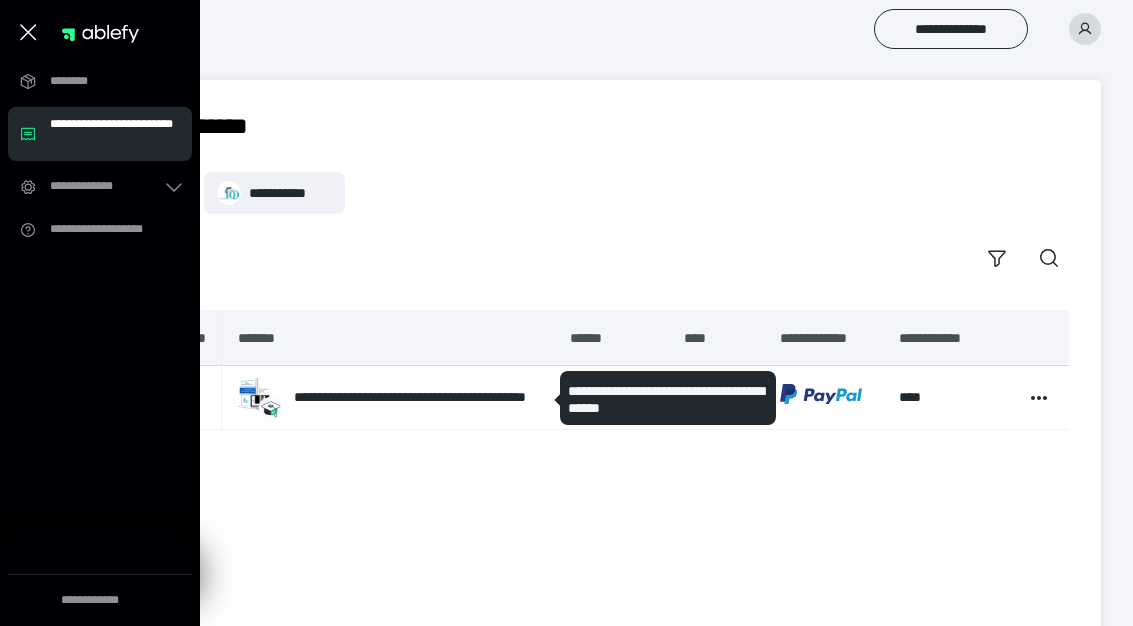 click 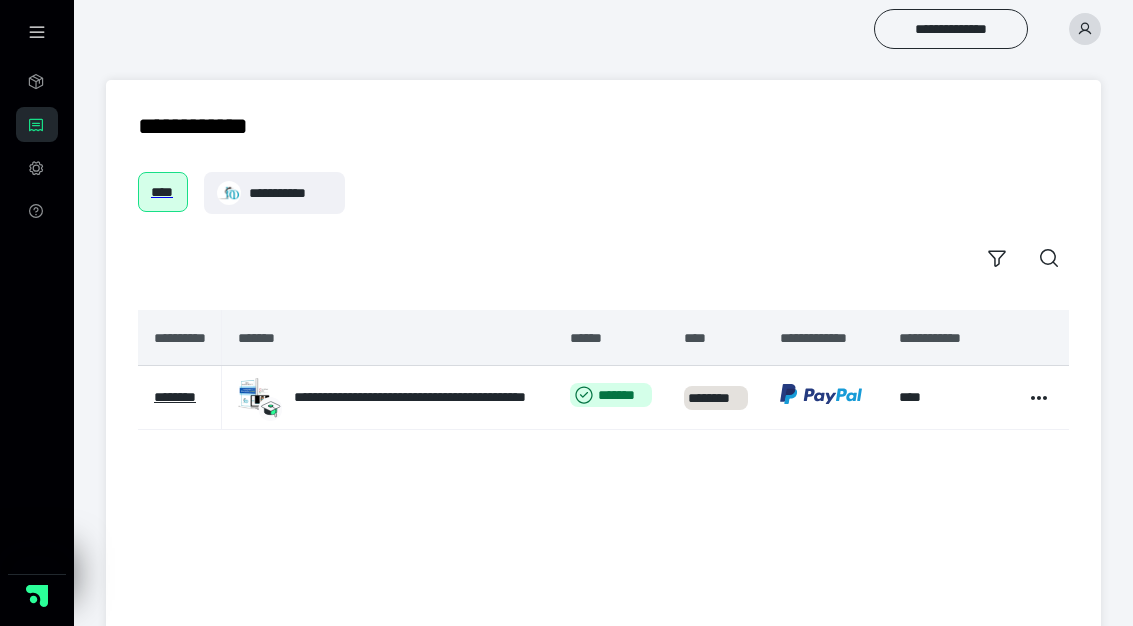 click on "**********" at bounding box center [388, 397] 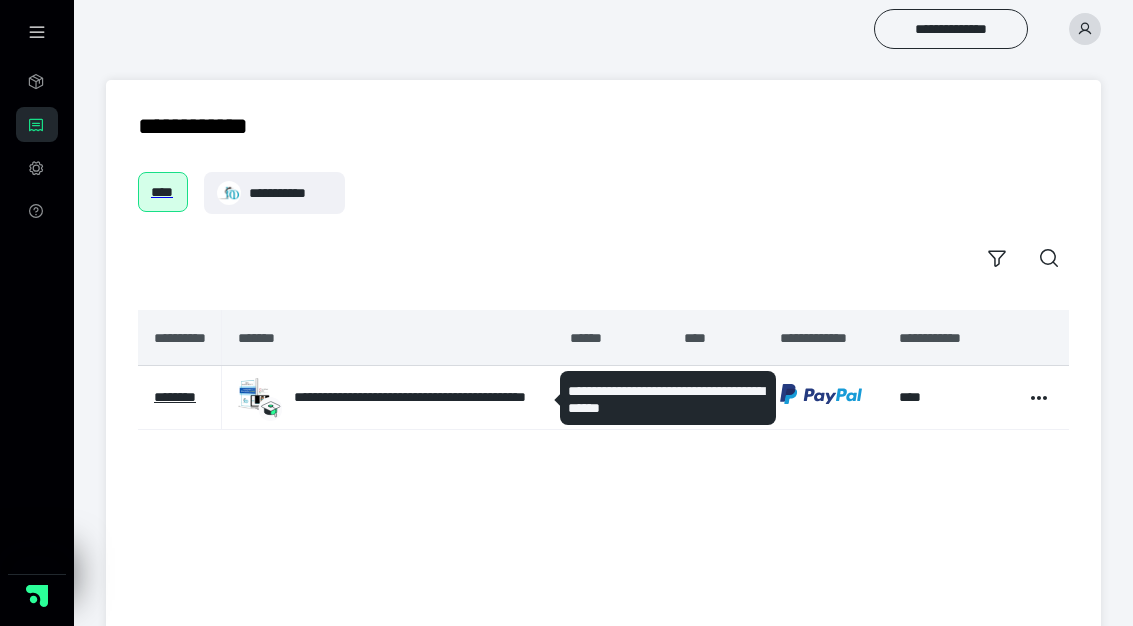 click on "**********" at bounding box center [416, 397] 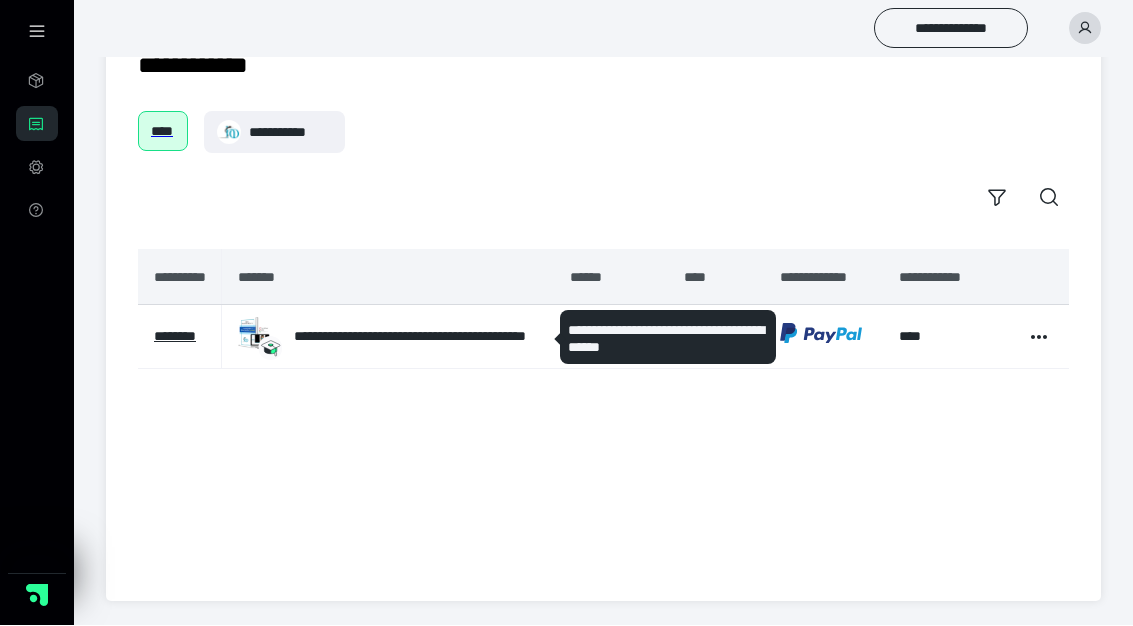 click on "**********" at bounding box center (416, 337) 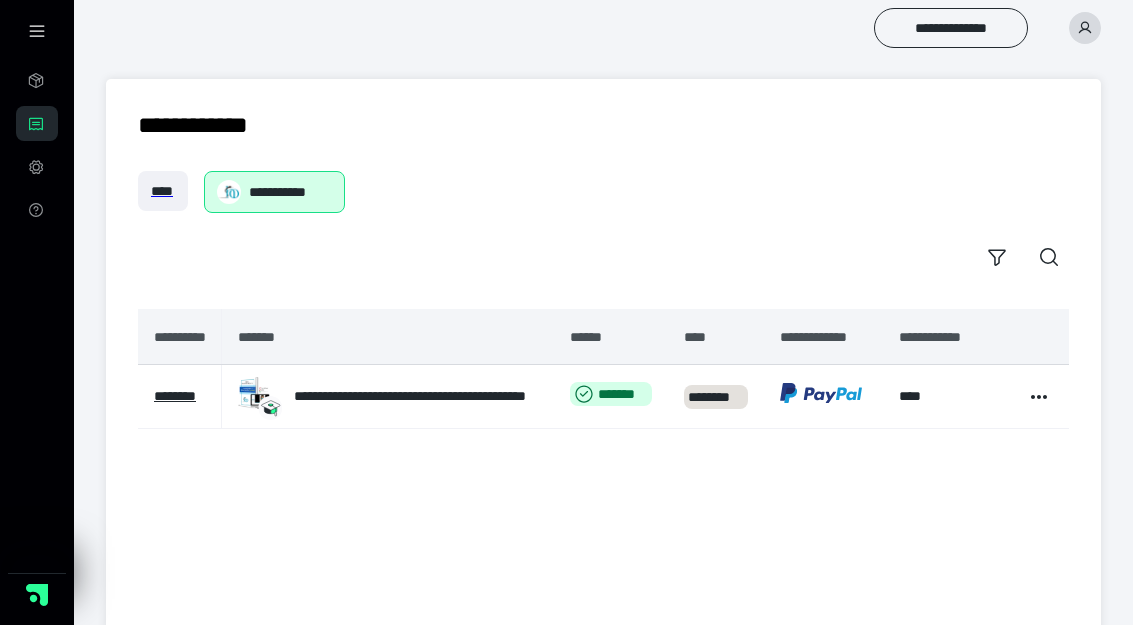scroll, scrollTop: 1, scrollLeft: 0, axis: vertical 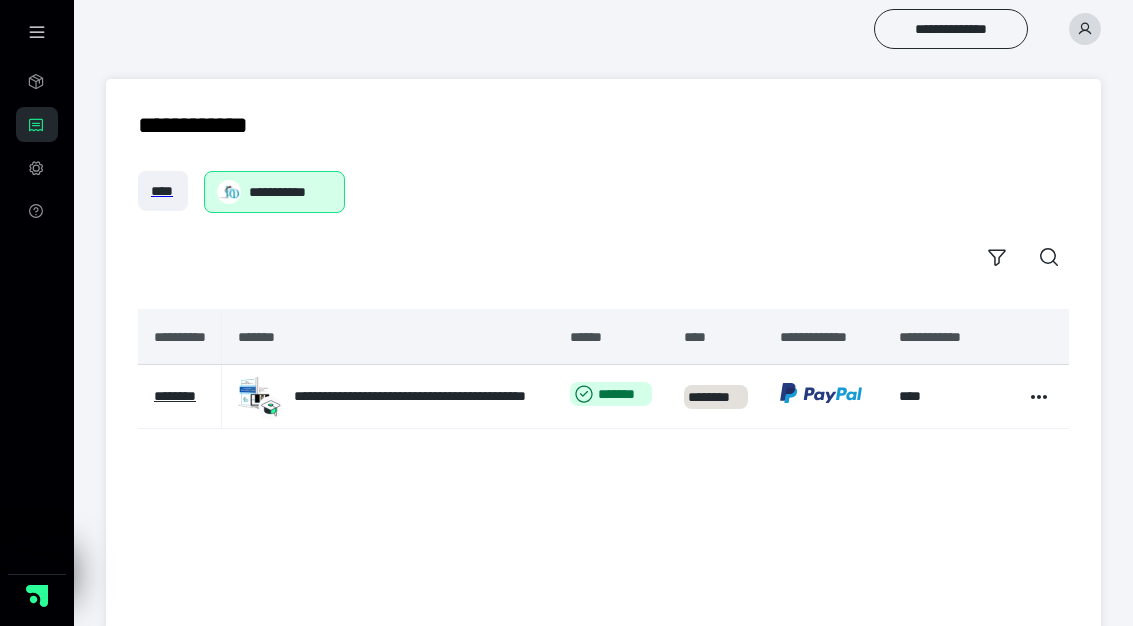 click on "**********" at bounding box center (388, 396) 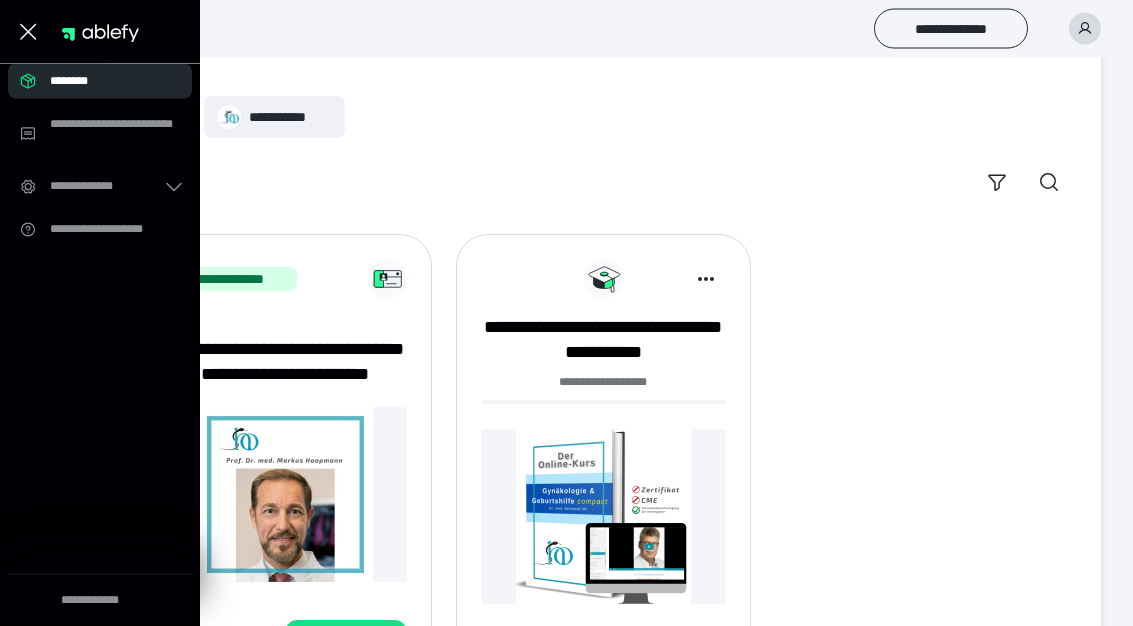 scroll, scrollTop: 82, scrollLeft: 0, axis: vertical 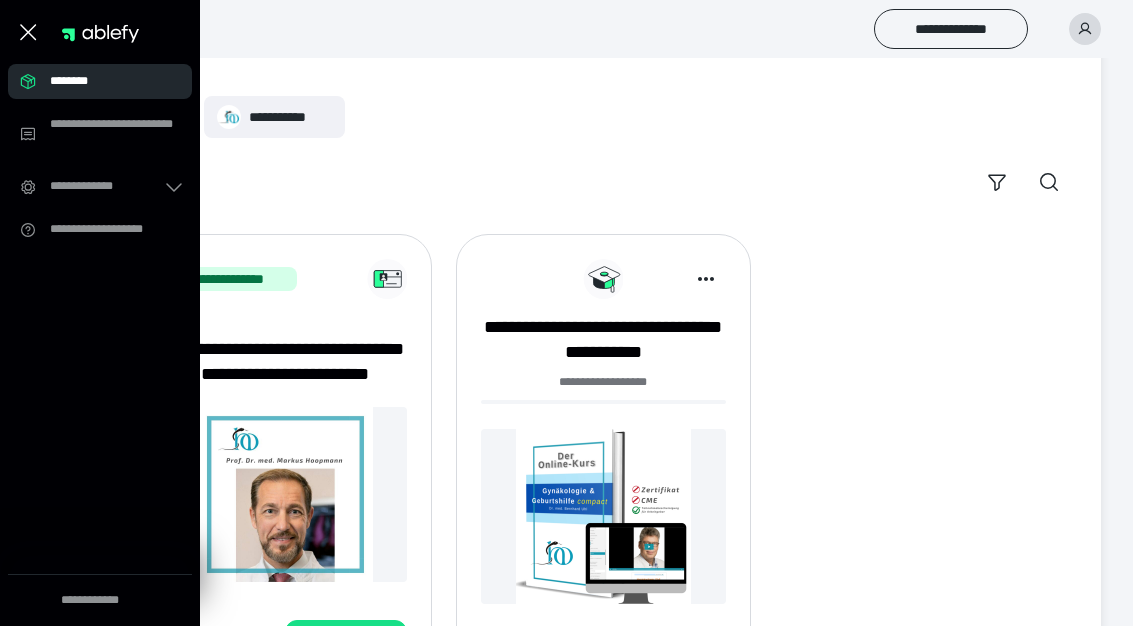 click on "**********" at bounding box center (603, 340) 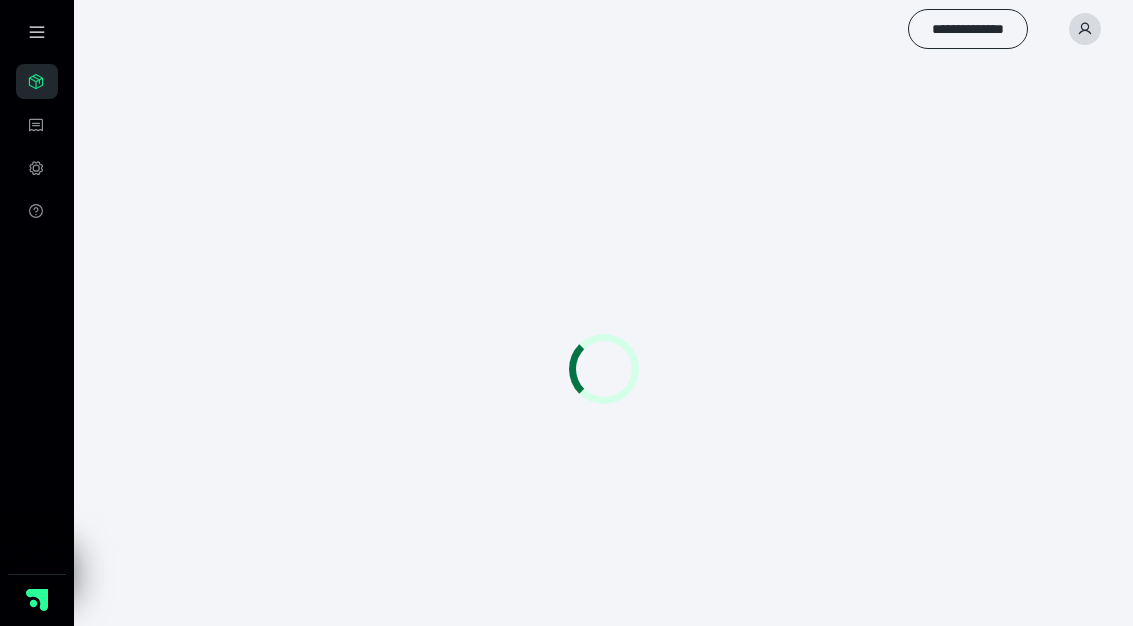 scroll, scrollTop: 0, scrollLeft: 0, axis: both 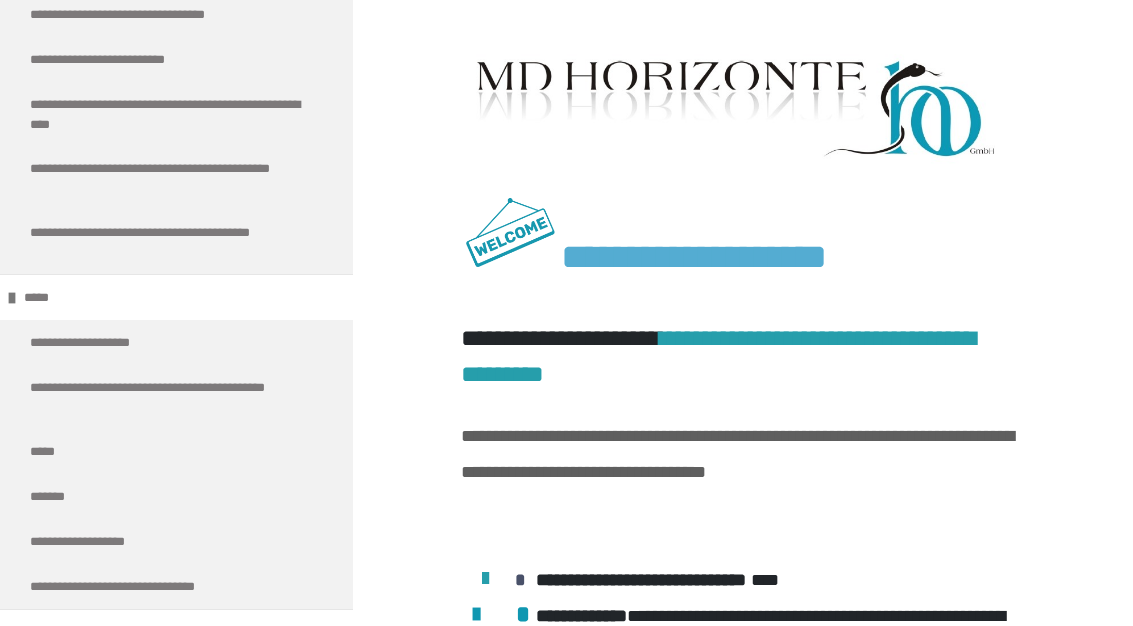 click on "**********" at bounding box center [168, 397] 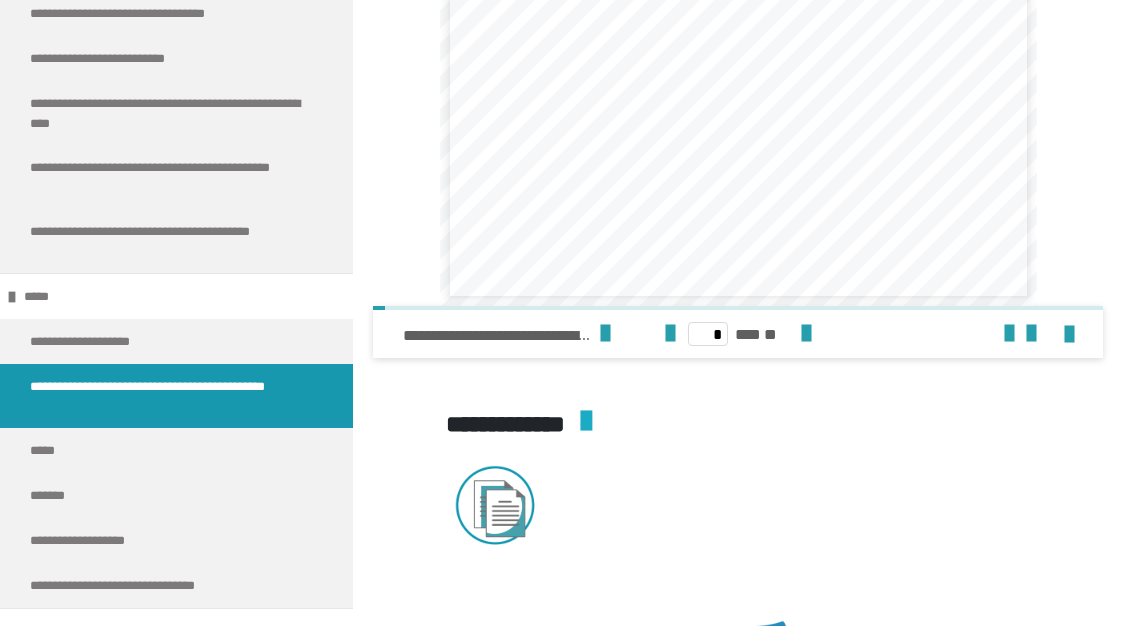 scroll, scrollTop: 2863, scrollLeft: 0, axis: vertical 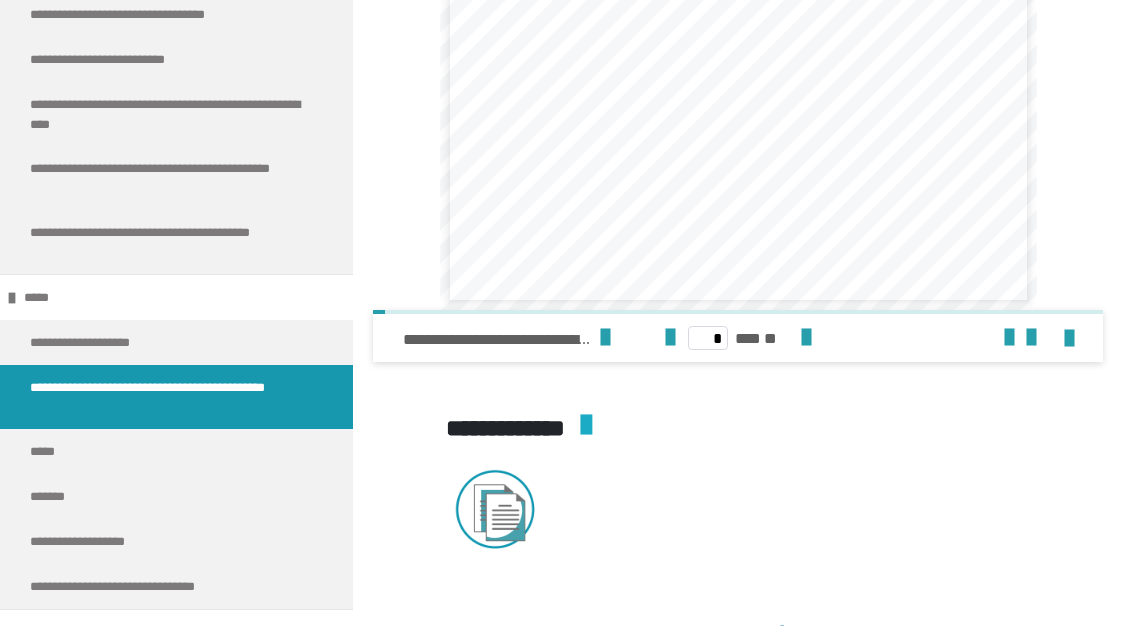click on "*******" at bounding box center (57, 496) 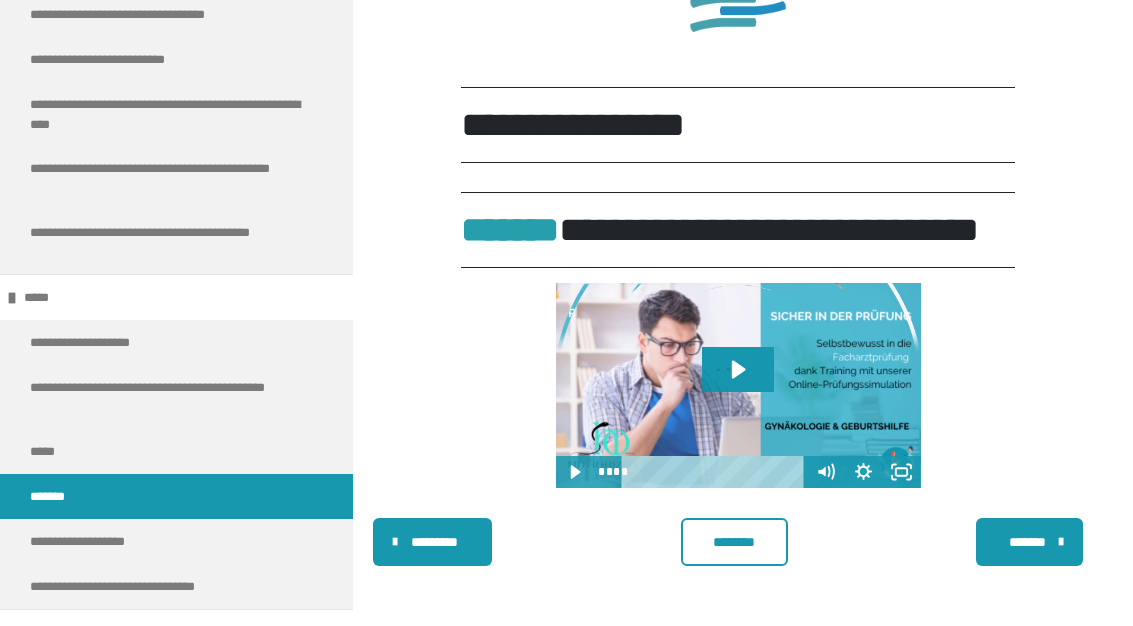scroll, scrollTop: 1943, scrollLeft: 0, axis: vertical 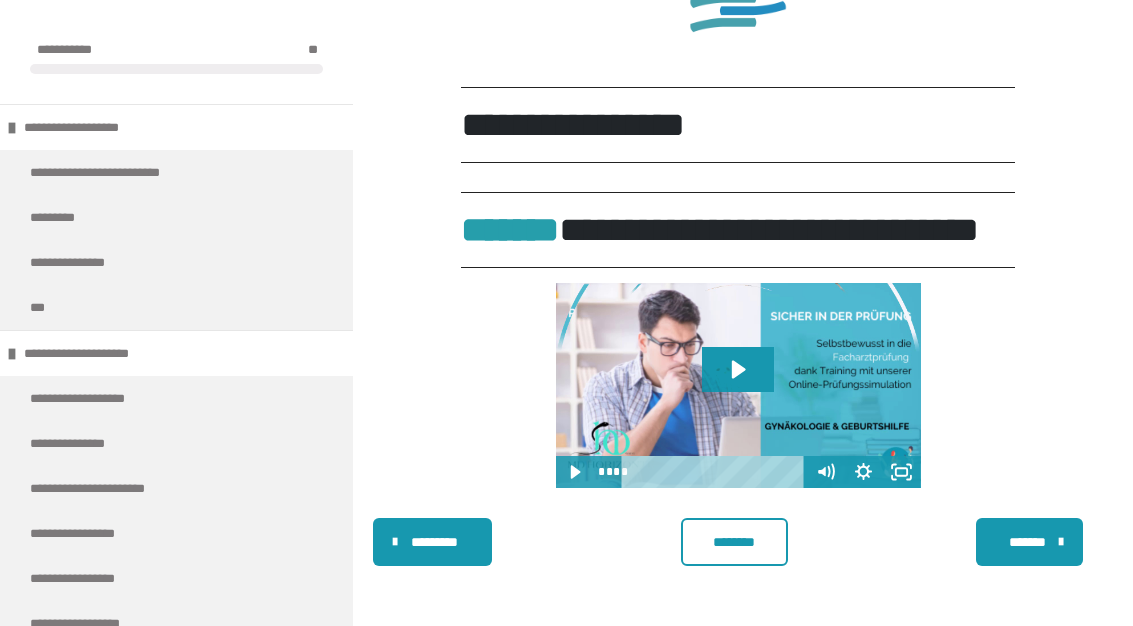 click on "*********" at bounding box center (68, 217) 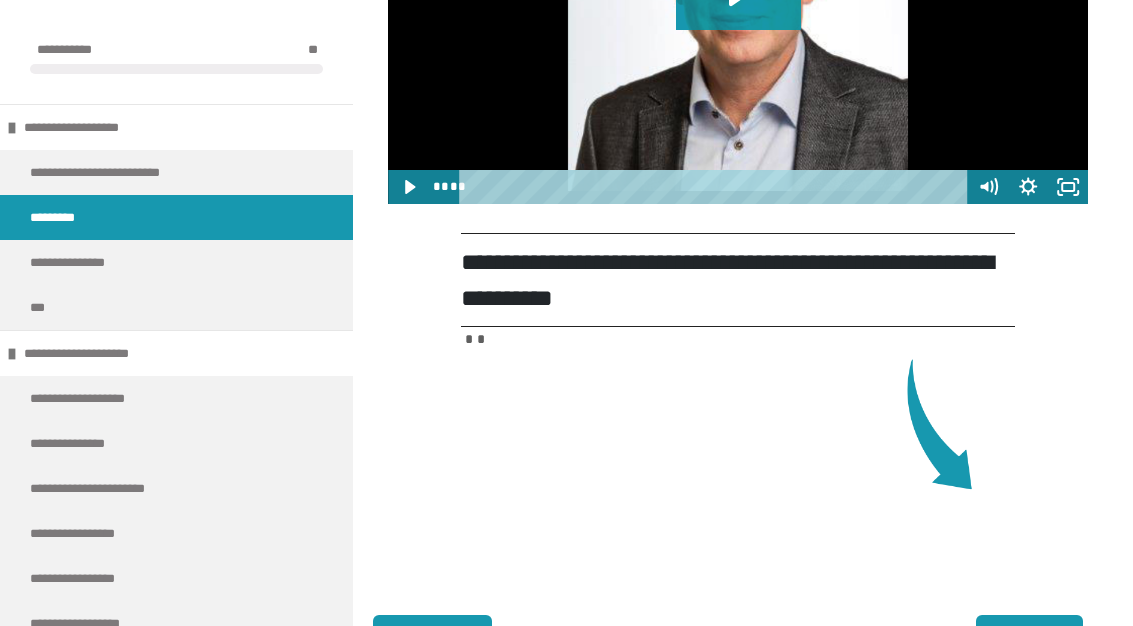 click on "**********" at bounding box center [83, 262] 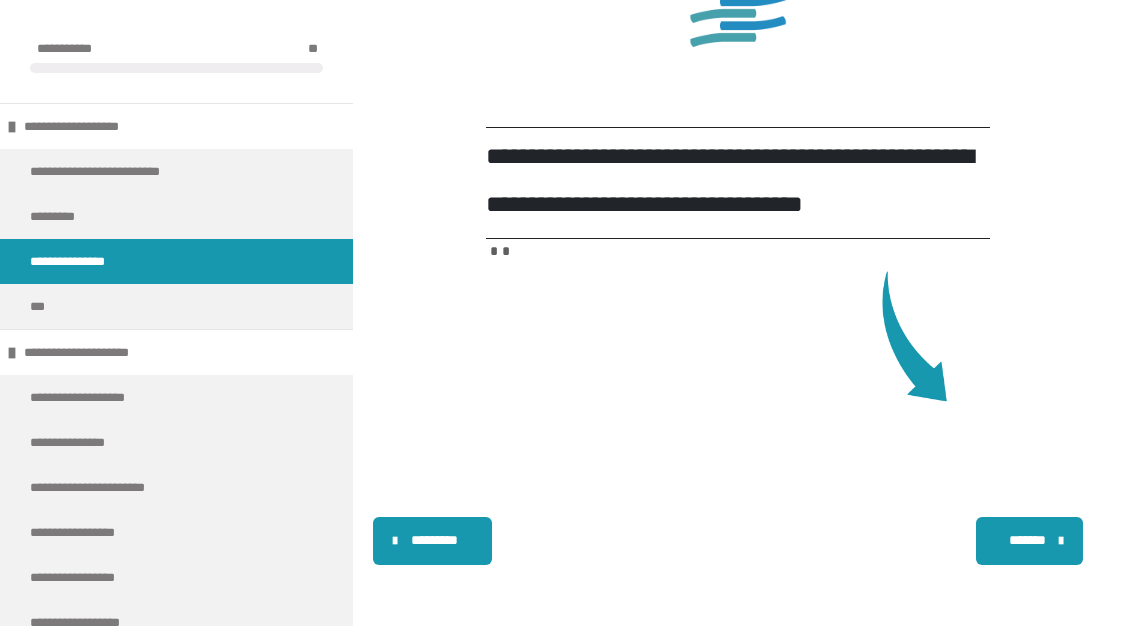 scroll, scrollTop: 3140, scrollLeft: 0, axis: vertical 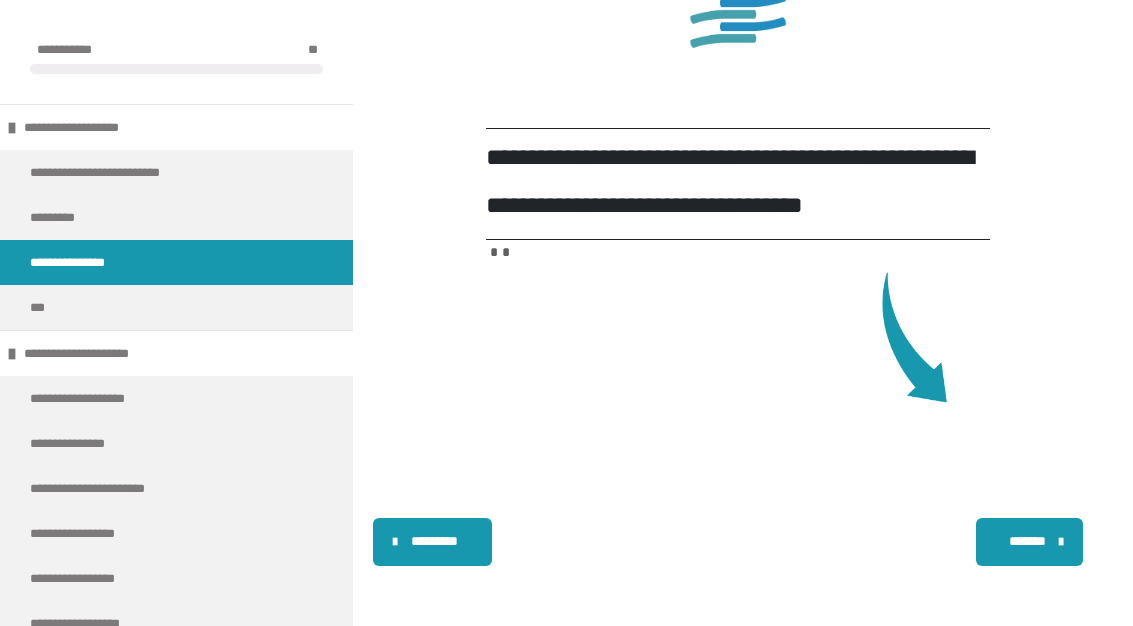 click on "**********" at bounding box center [103, 398] 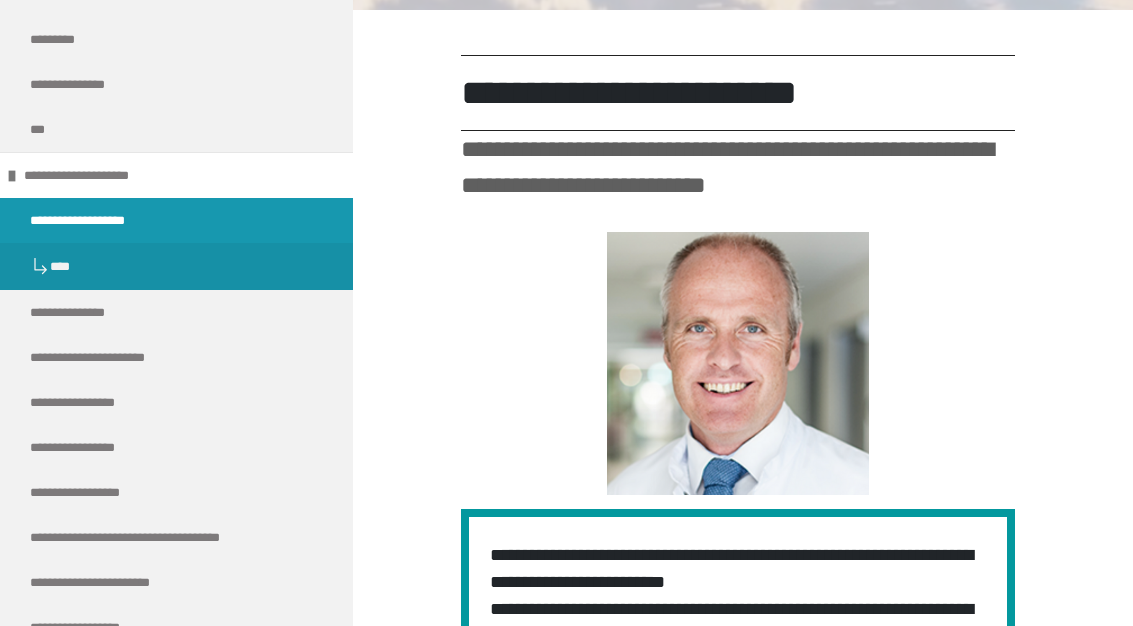 scroll, scrollTop: 209, scrollLeft: 0, axis: vertical 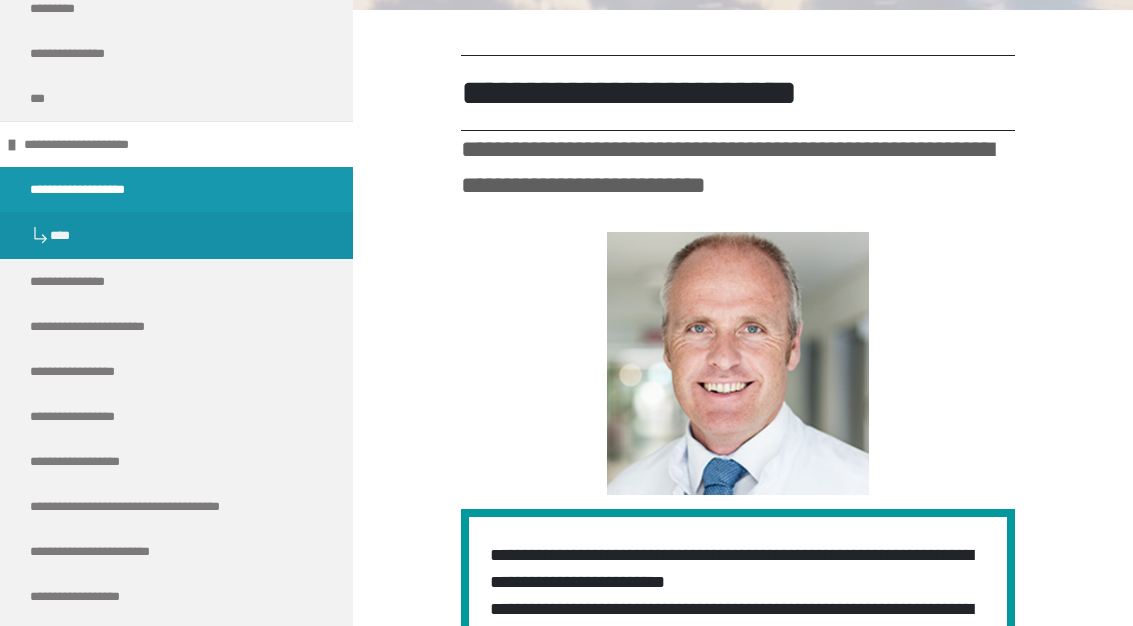 click on "**********" at bounding box center (108, 326) 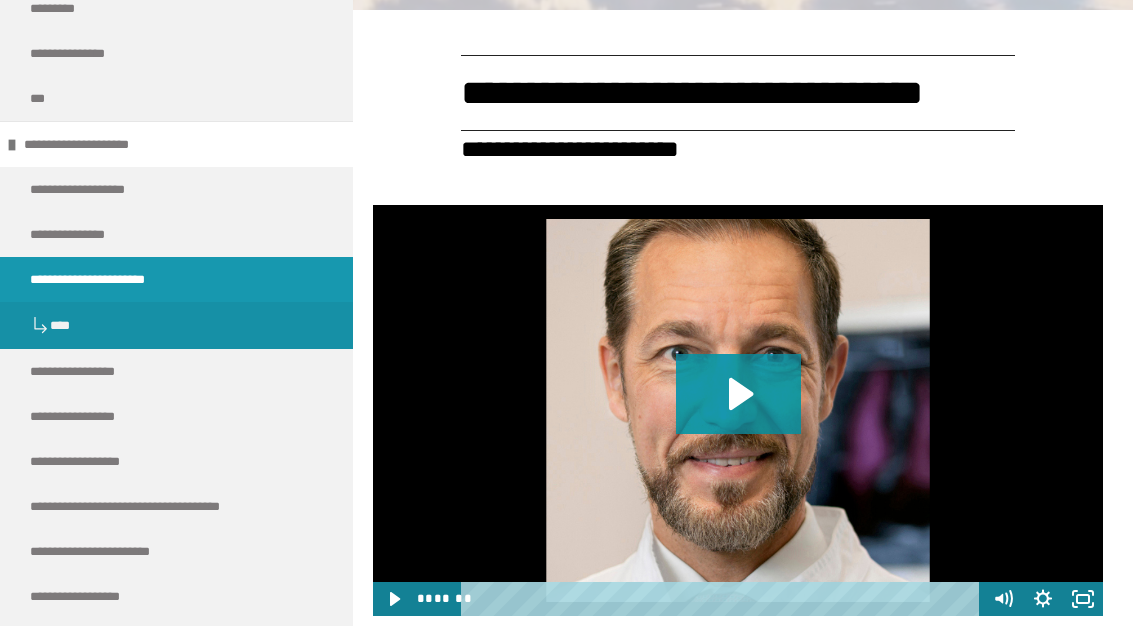 click on "**********" at bounding box center (93, 416) 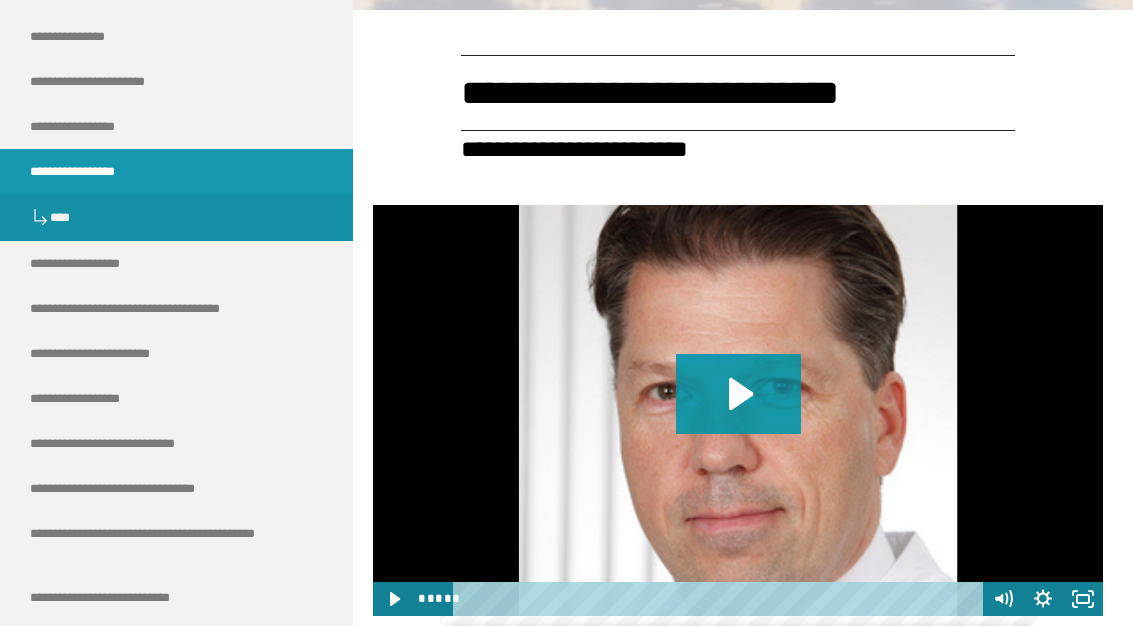 scroll, scrollTop: 435, scrollLeft: 0, axis: vertical 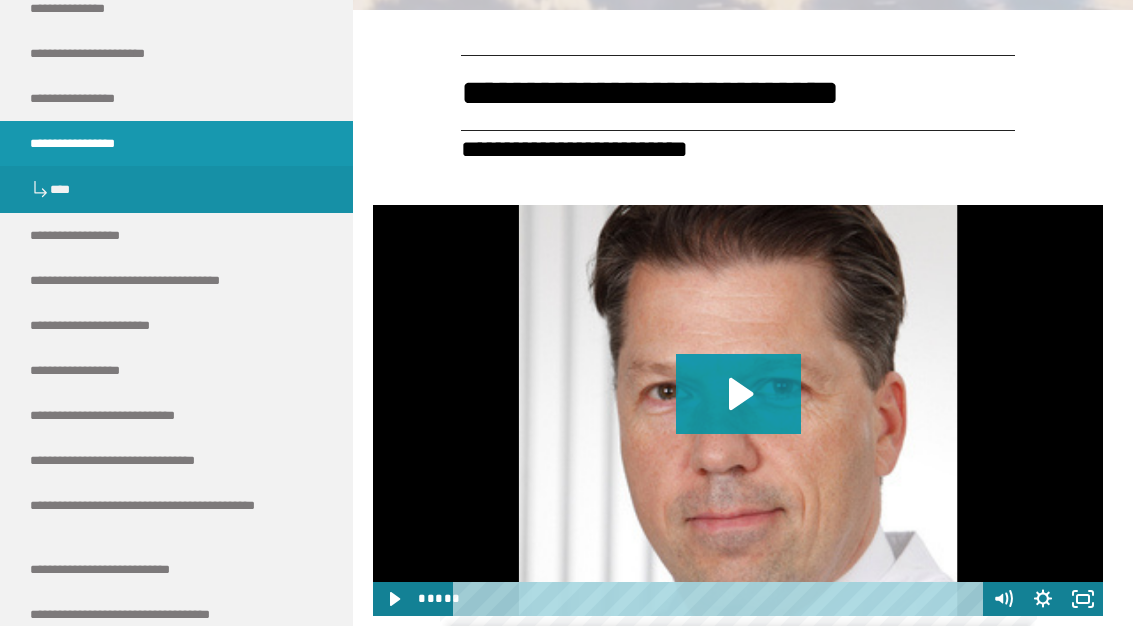 click on "**********" at bounding box center (135, 415) 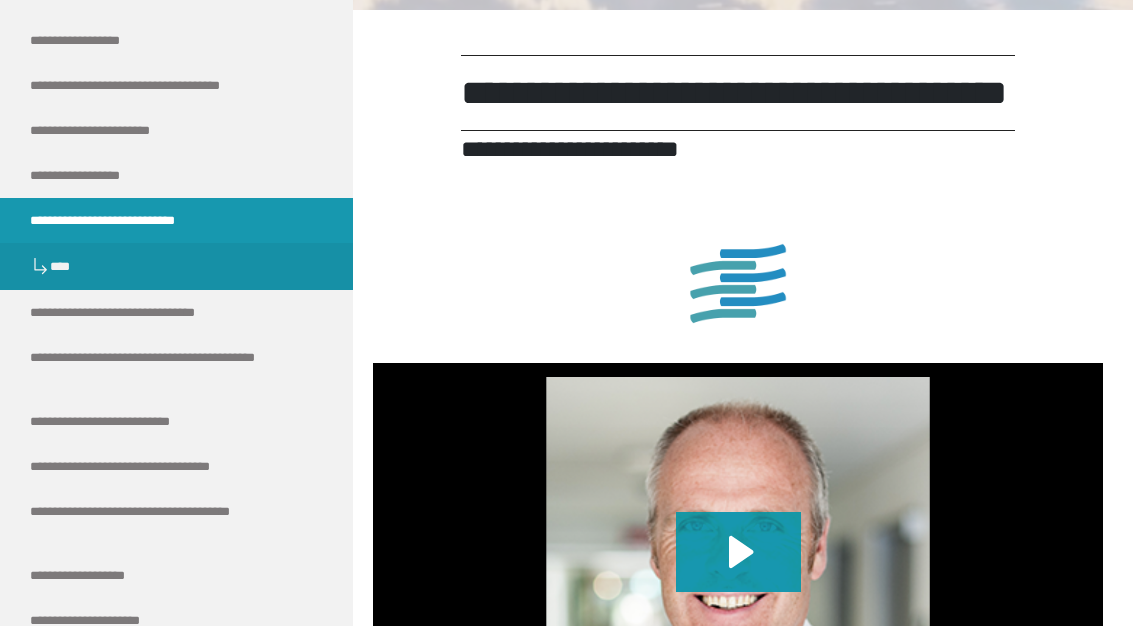 scroll, scrollTop: 655, scrollLeft: 0, axis: vertical 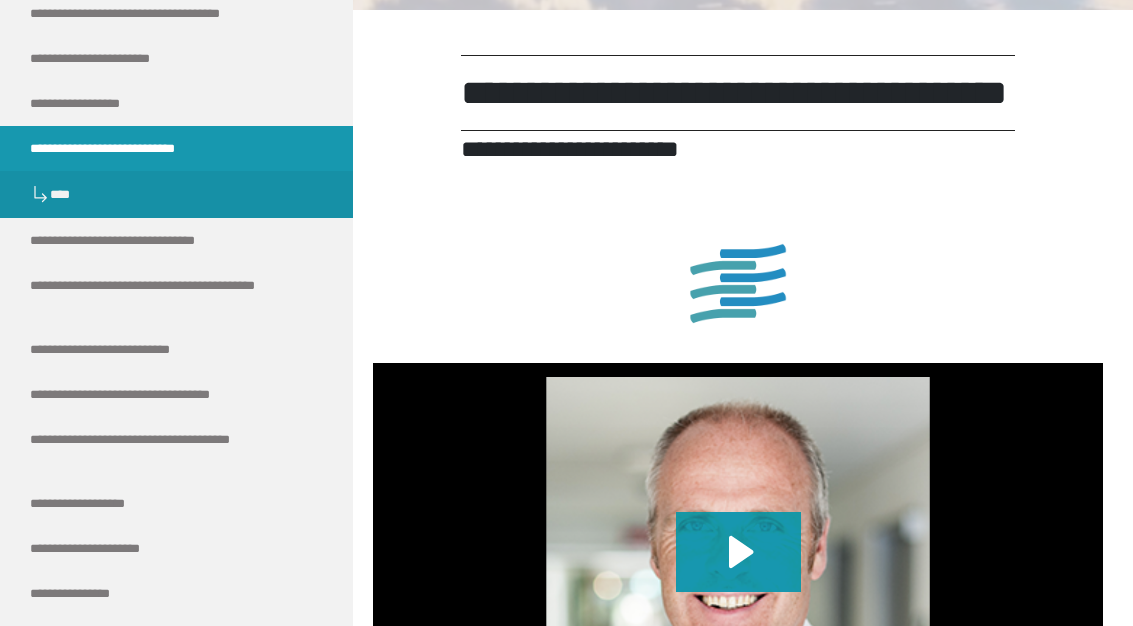 click on "**********" at bounding box center (152, 394) 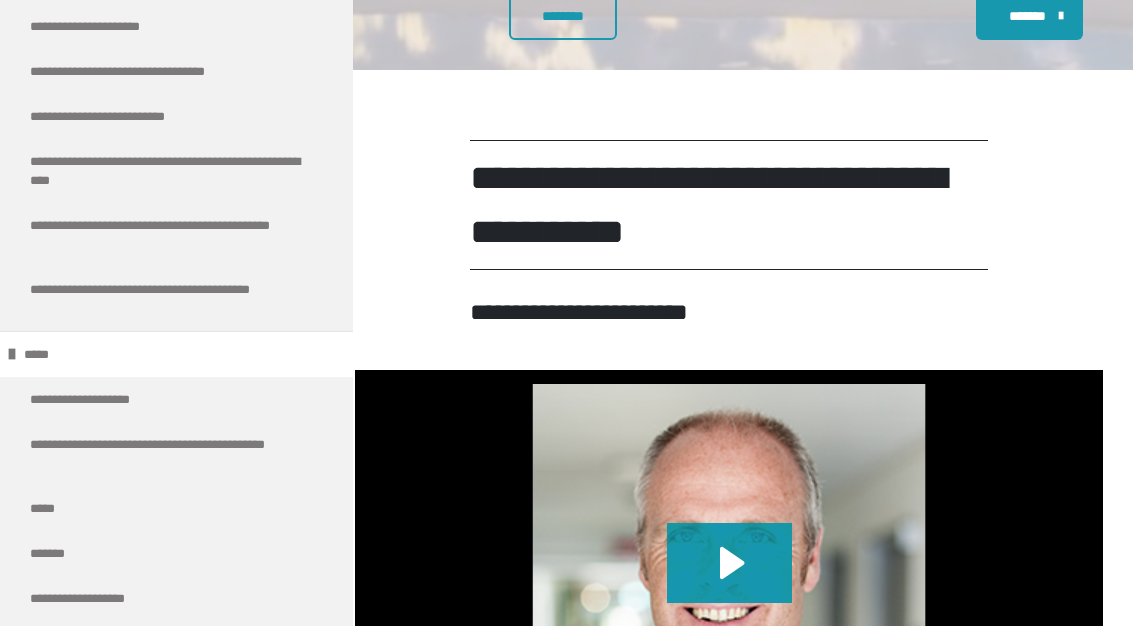 scroll, scrollTop: 2785, scrollLeft: 0, axis: vertical 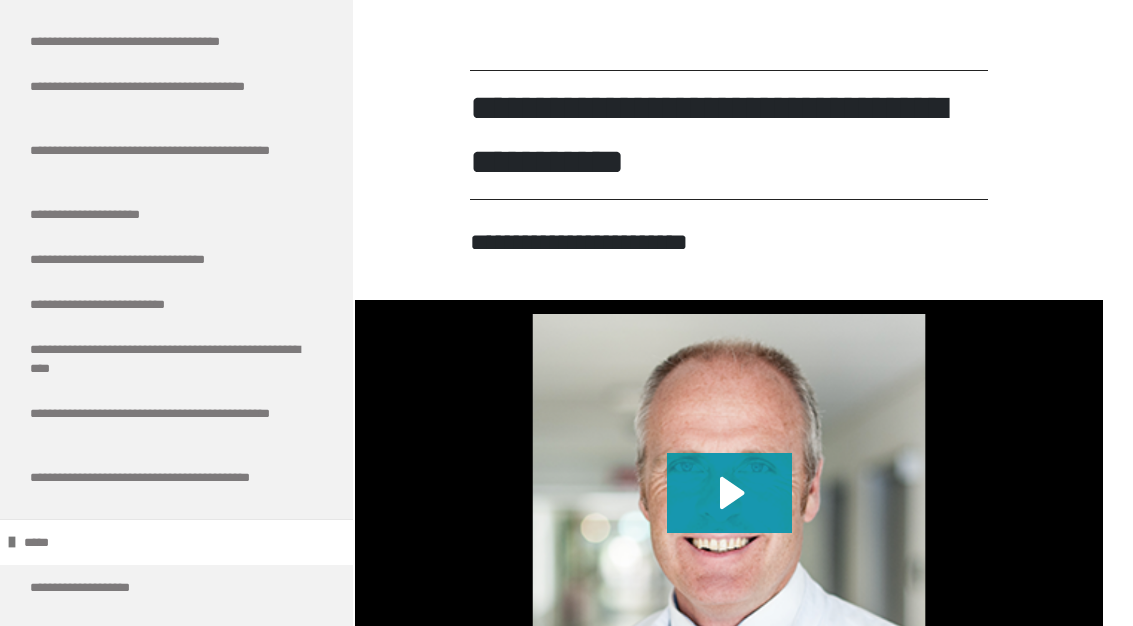 click on "**********" at bounding box center [168, 423] 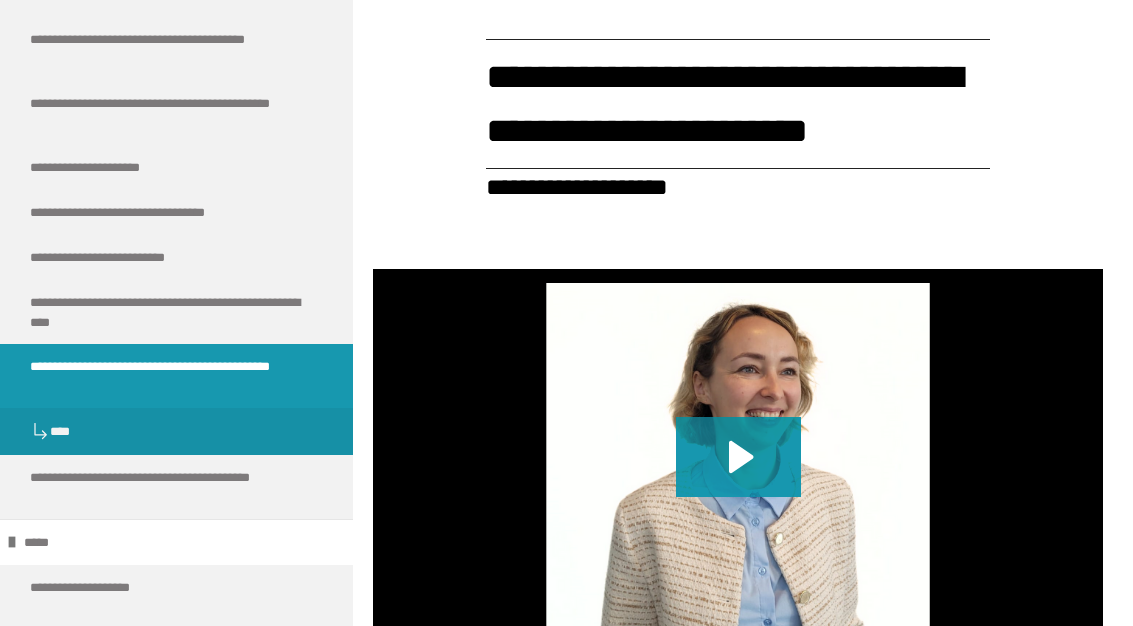 scroll, scrollTop: 654, scrollLeft: 0, axis: vertical 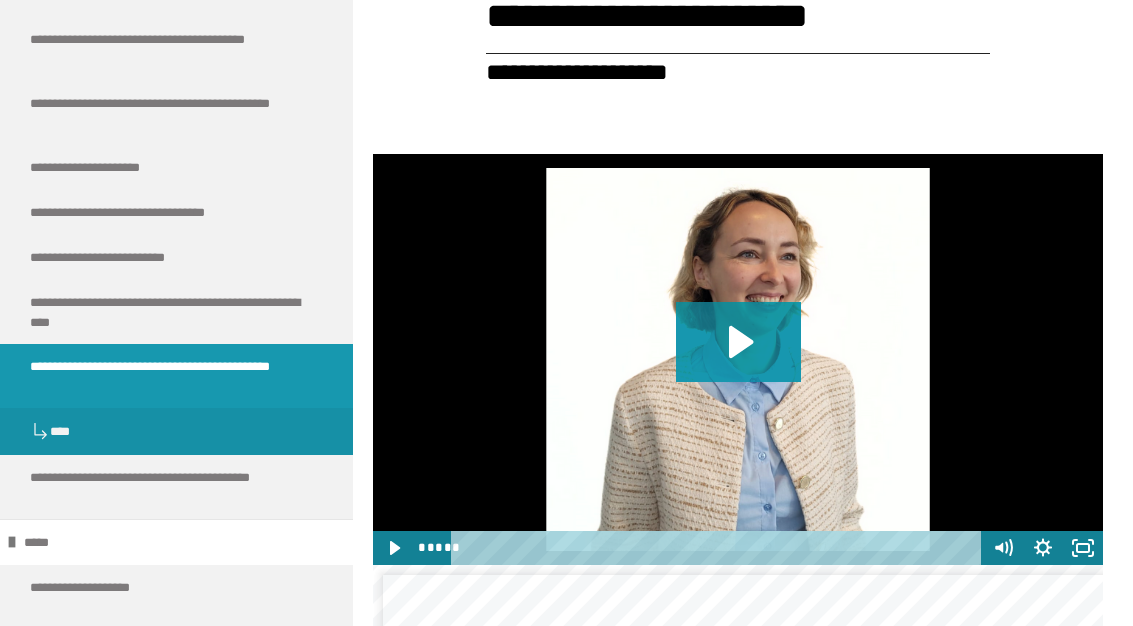 click 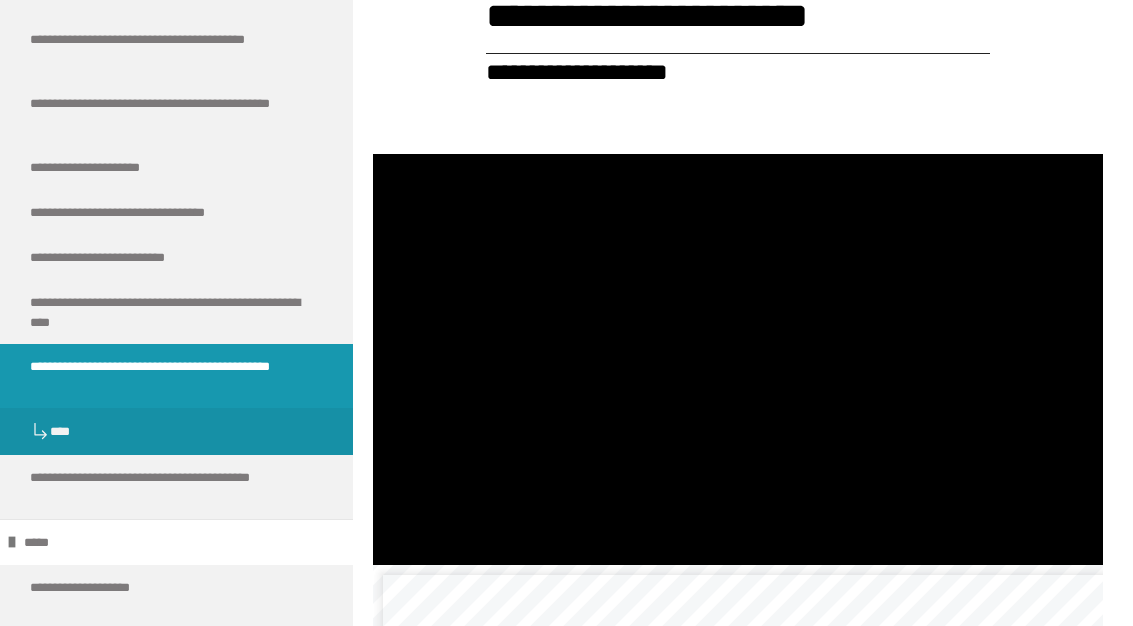click at bounding box center (738, 359) 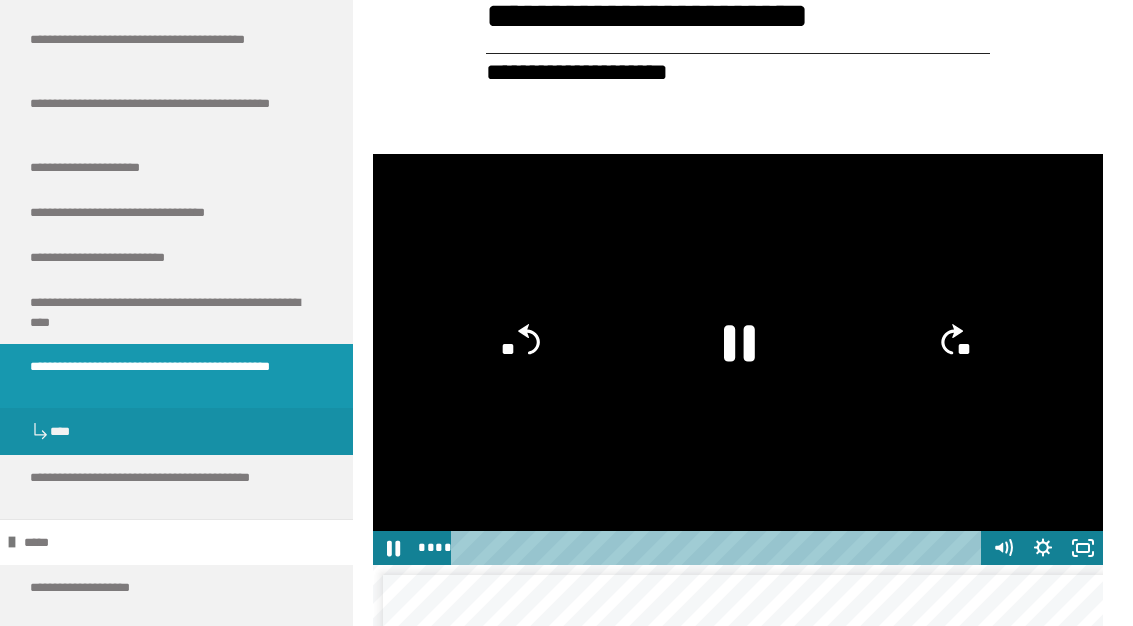 click 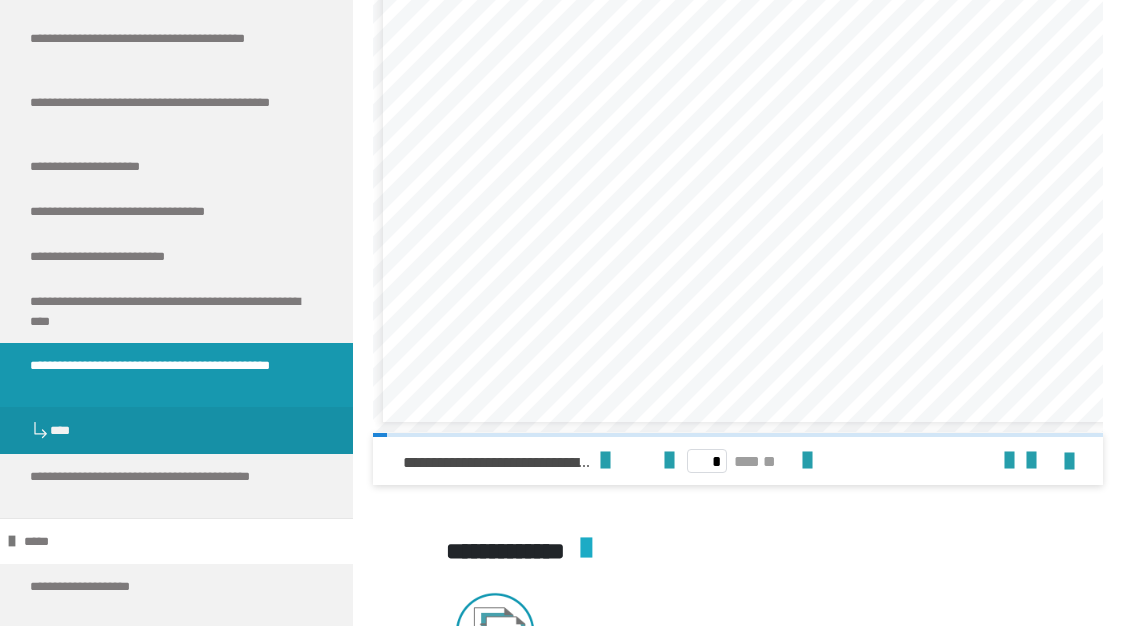 scroll, scrollTop: 1234, scrollLeft: 0, axis: vertical 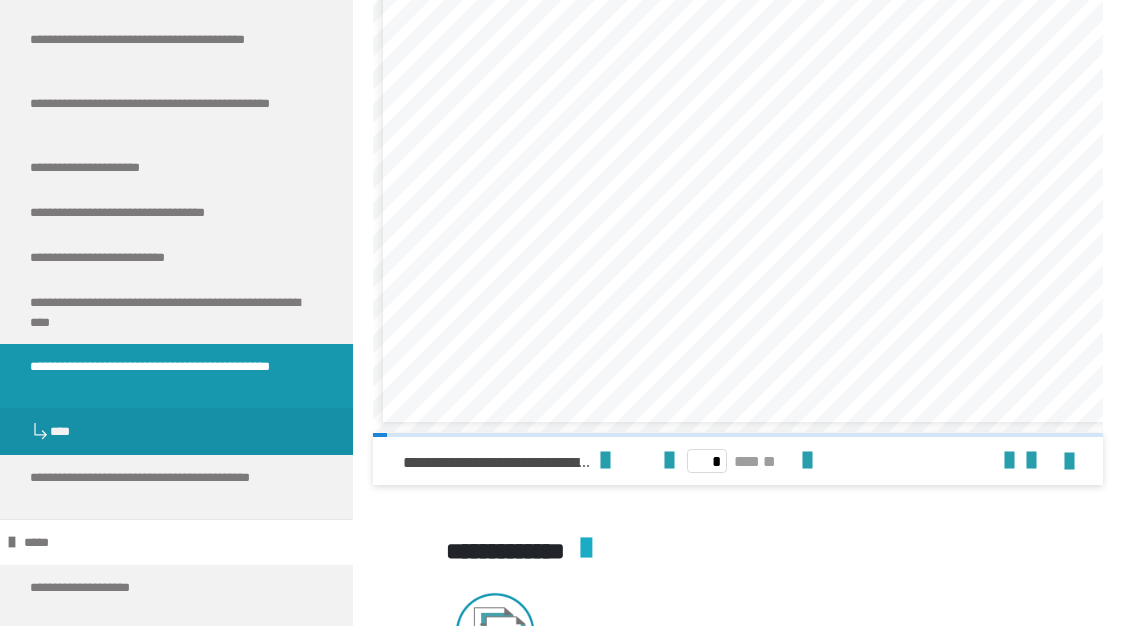 click at bounding box center (605, 461) 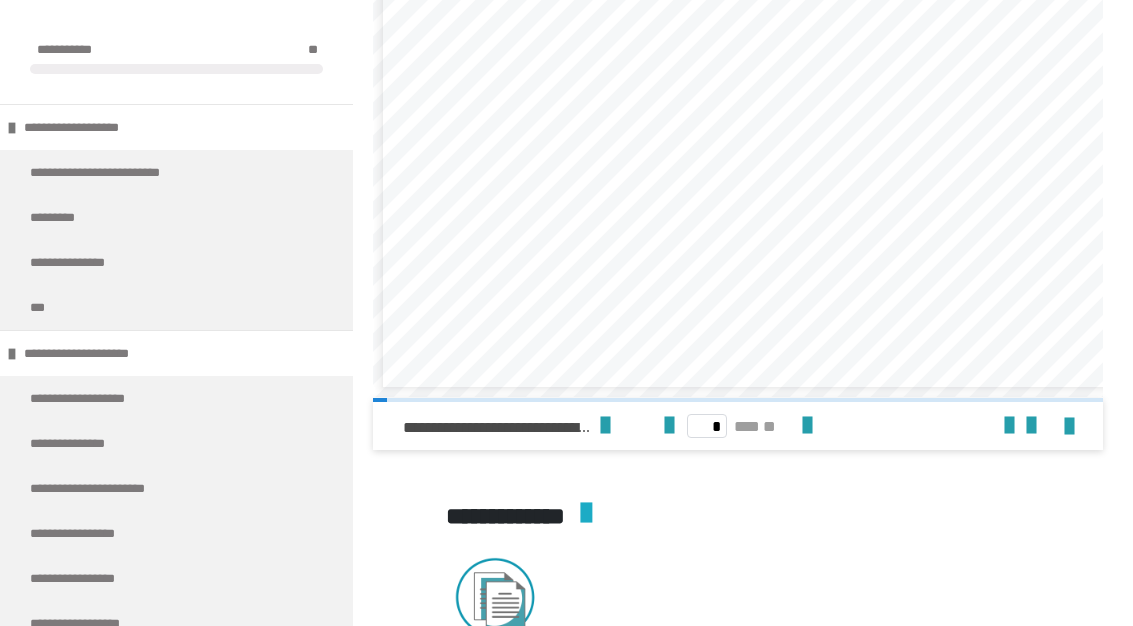 scroll, scrollTop: 0, scrollLeft: 0, axis: both 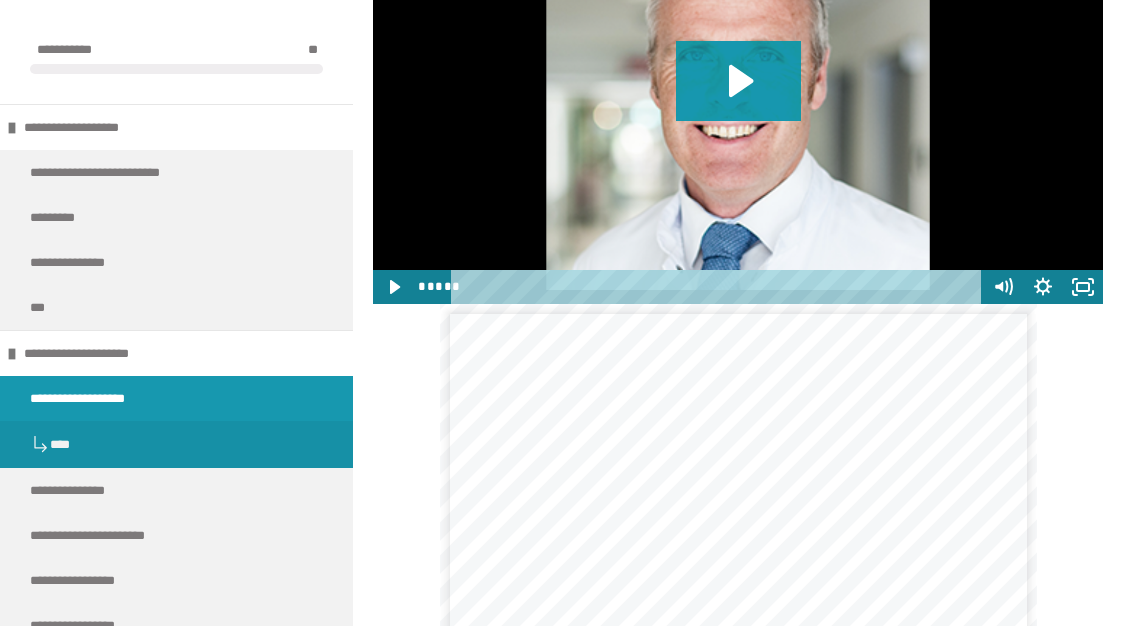 click on "**********" at bounding box center [79, 490] 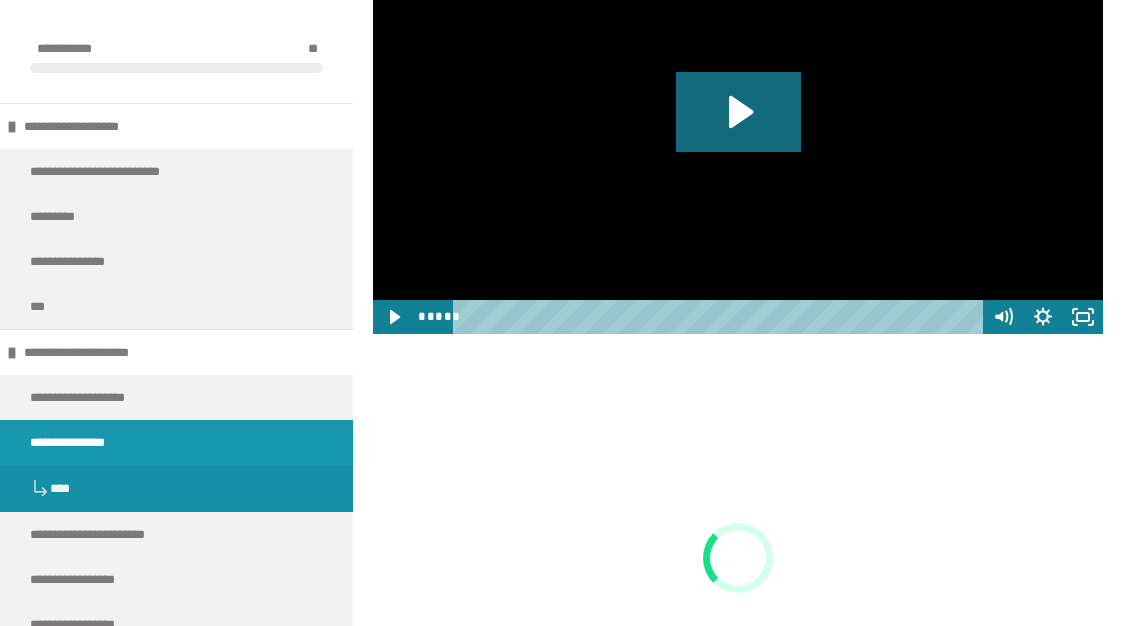scroll, scrollTop: 2135, scrollLeft: 0, axis: vertical 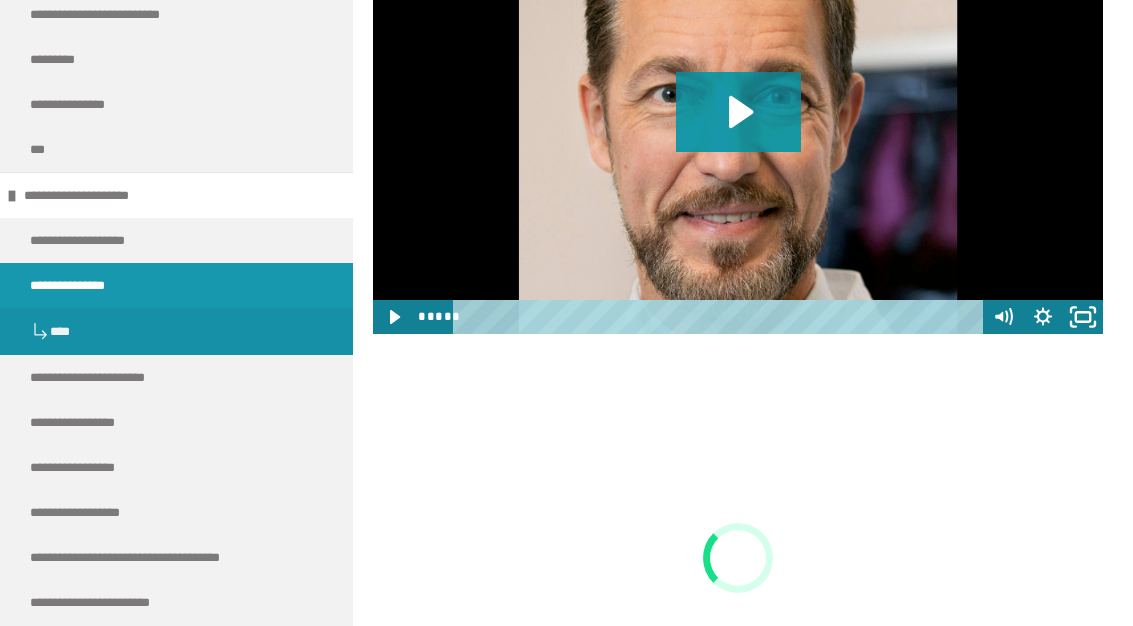 click 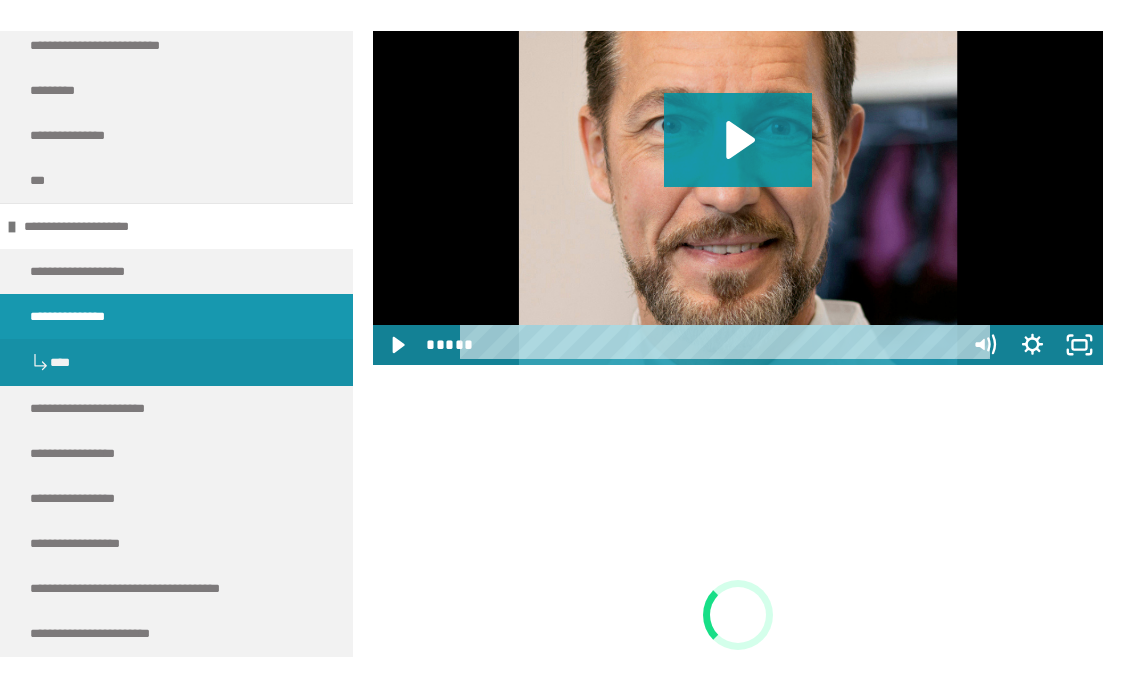scroll, scrollTop: 24, scrollLeft: 0, axis: vertical 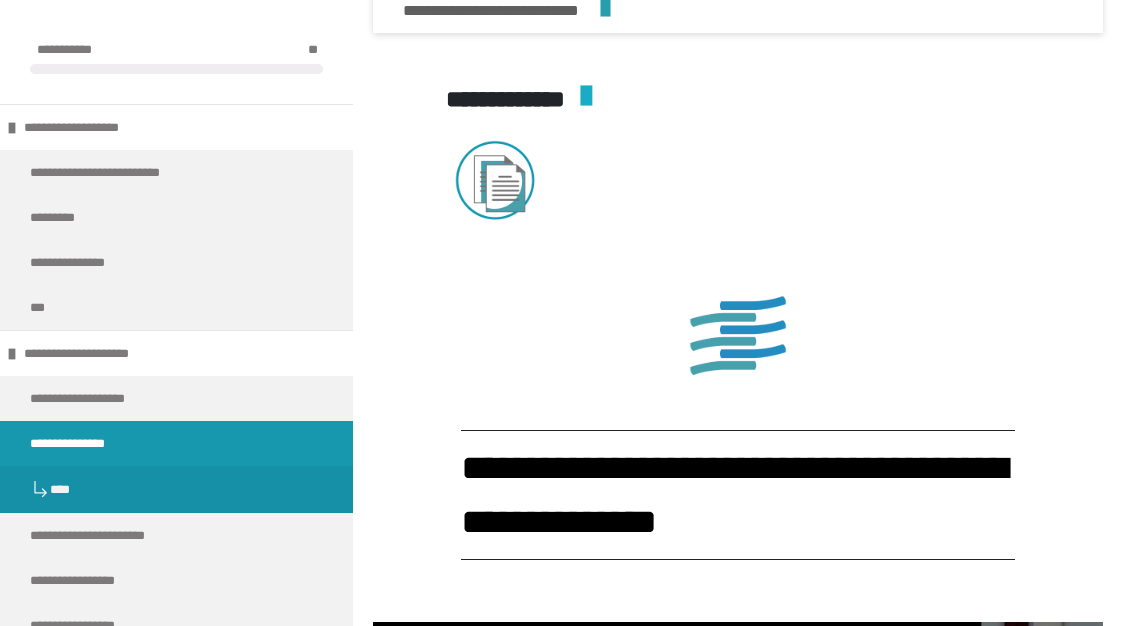 click at bounding box center (176, 913) 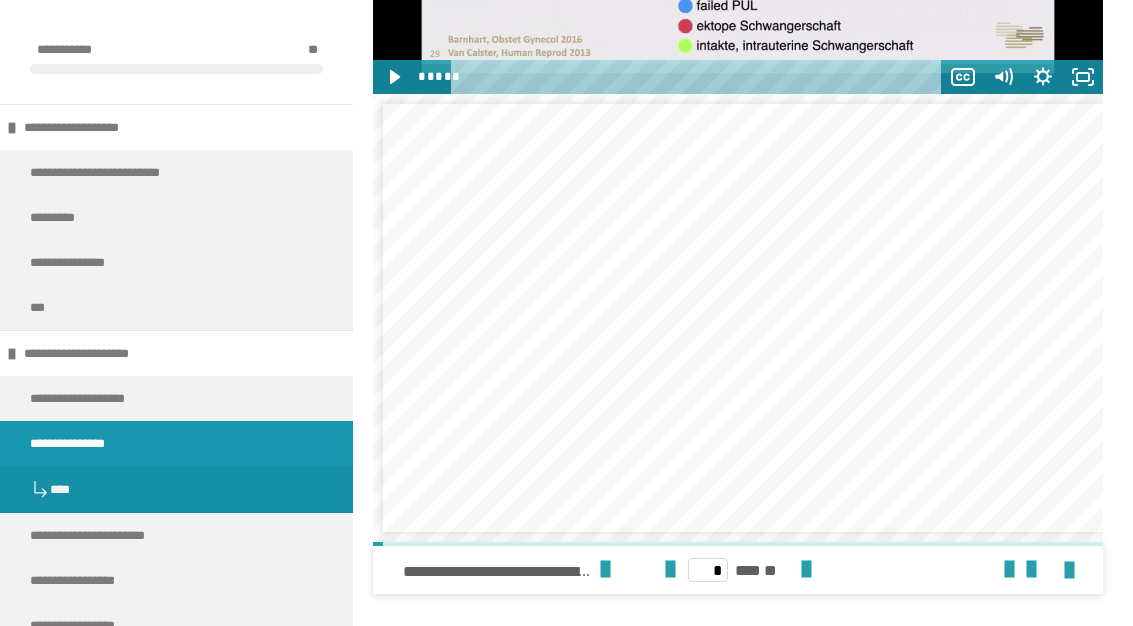 scroll, scrollTop: 3954, scrollLeft: 0, axis: vertical 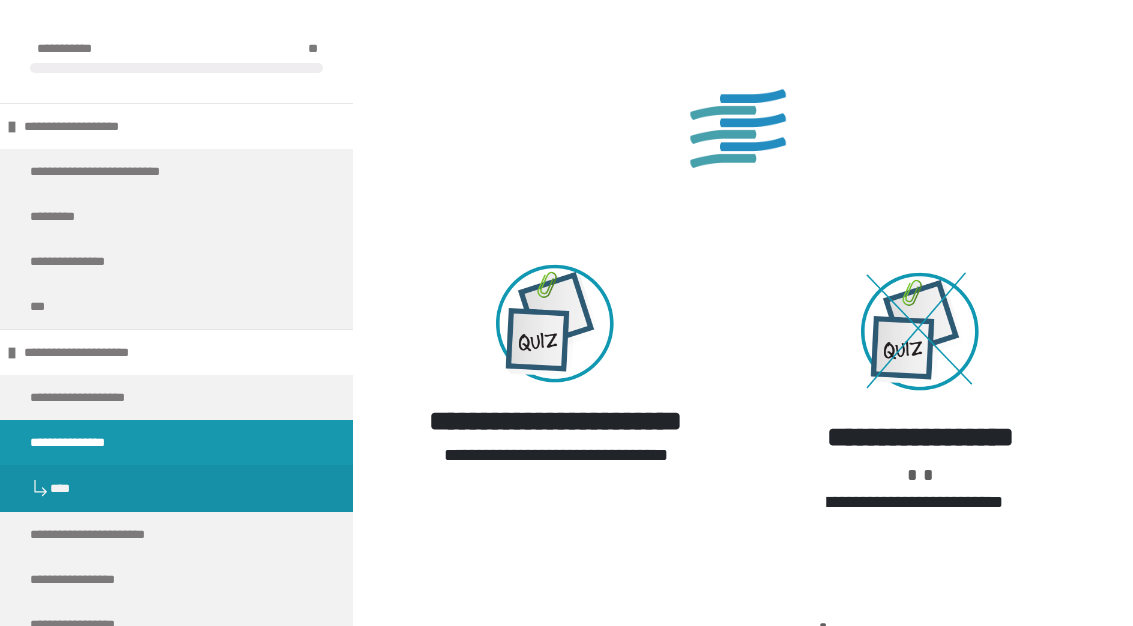 click at bounding box center [738, -159] 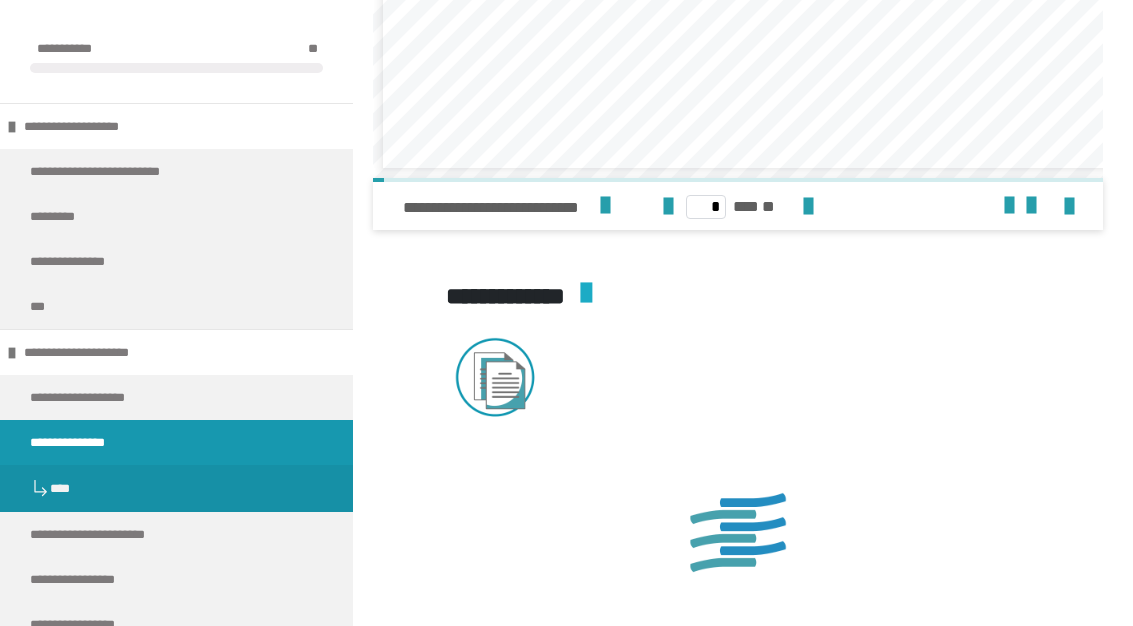 scroll, scrollTop: 2739, scrollLeft: 0, axis: vertical 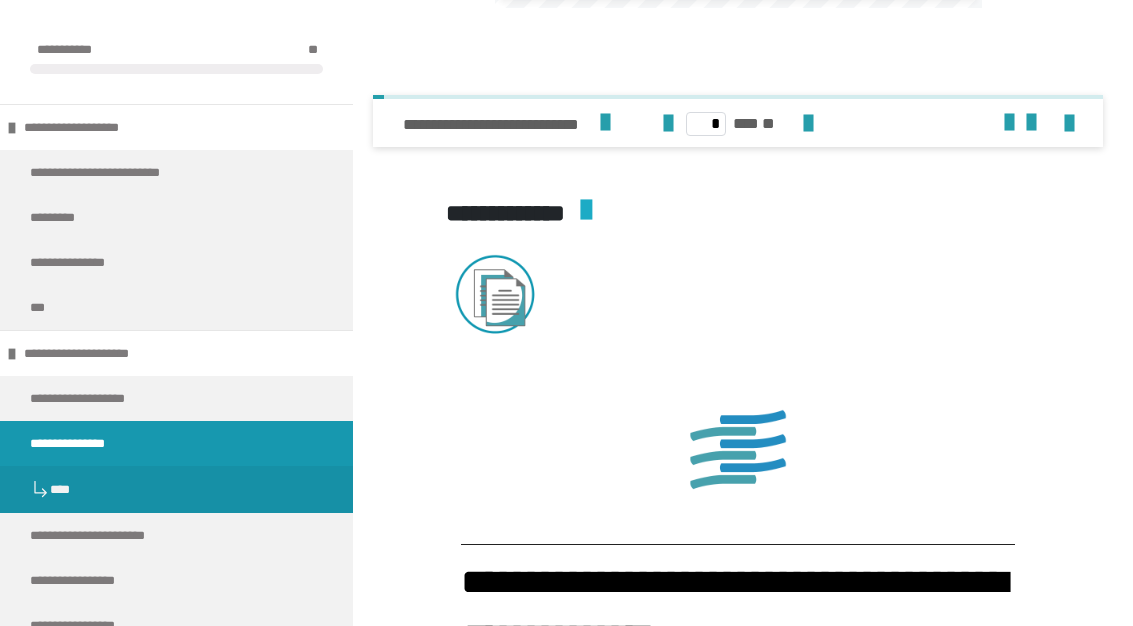click at bounding box center [605, 123] 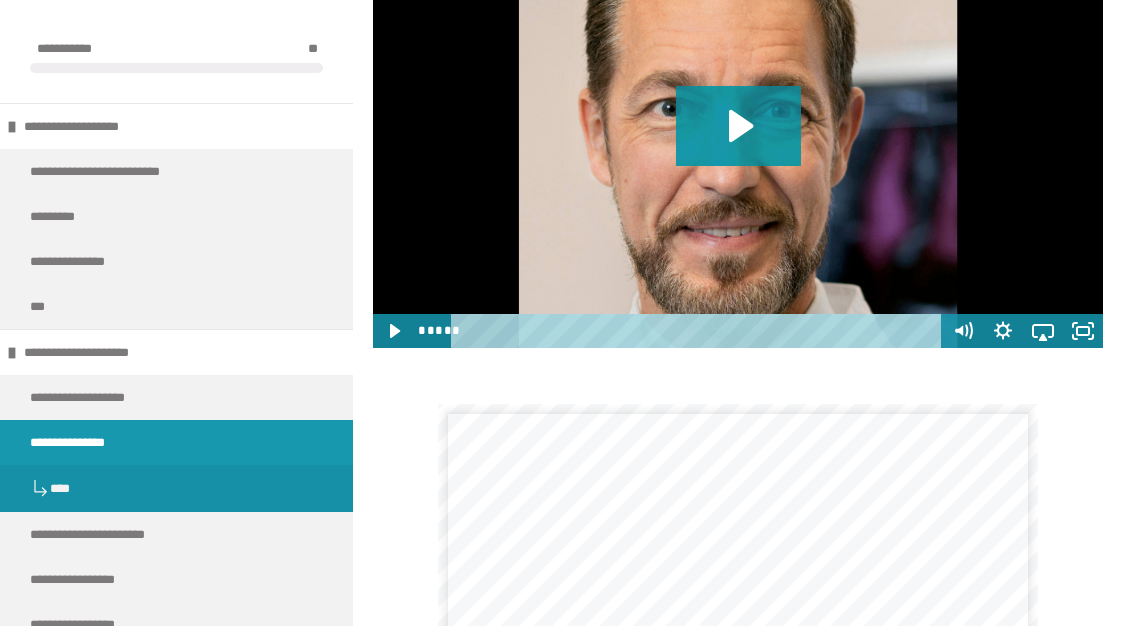 scroll, scrollTop: 2121, scrollLeft: 0, axis: vertical 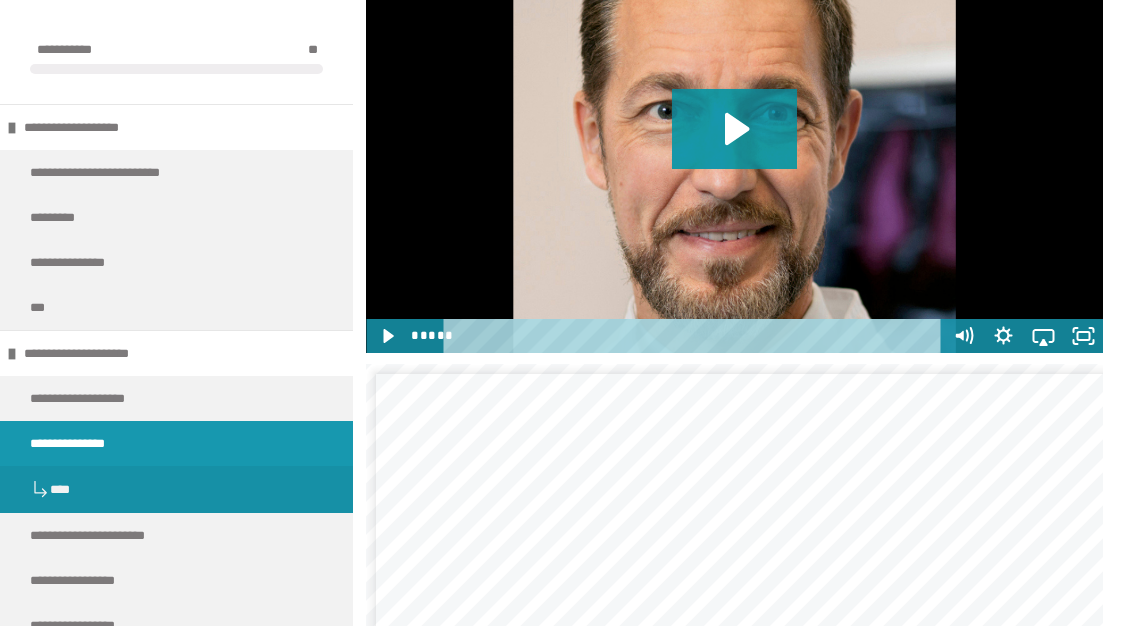 click 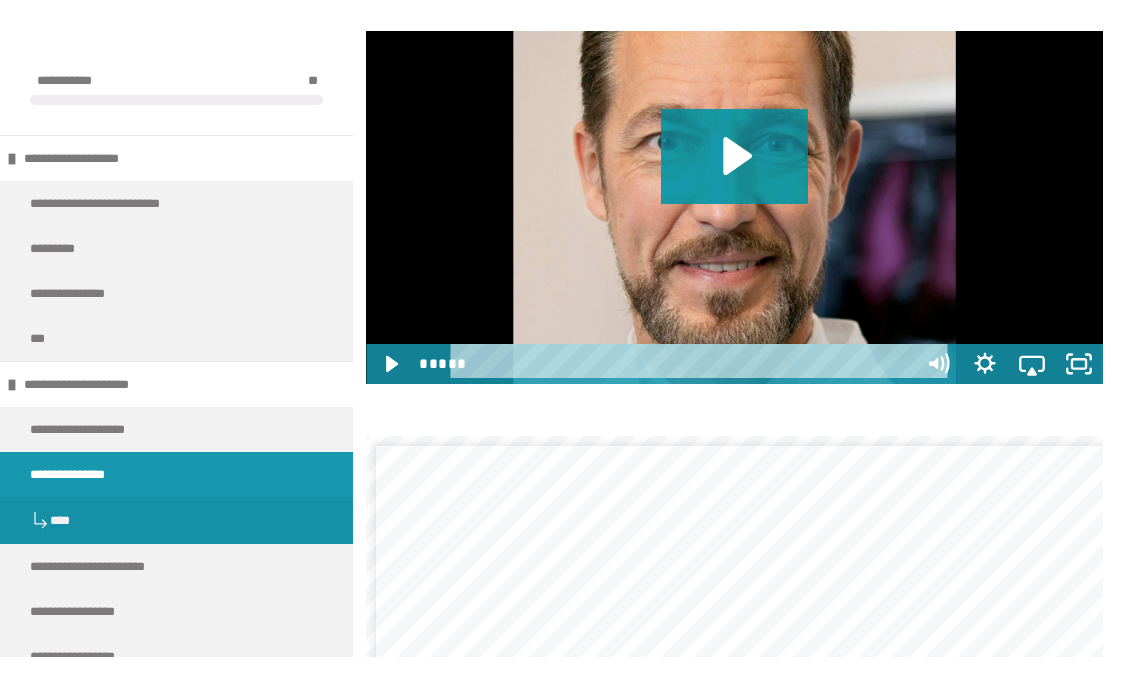 scroll, scrollTop: 24, scrollLeft: 0, axis: vertical 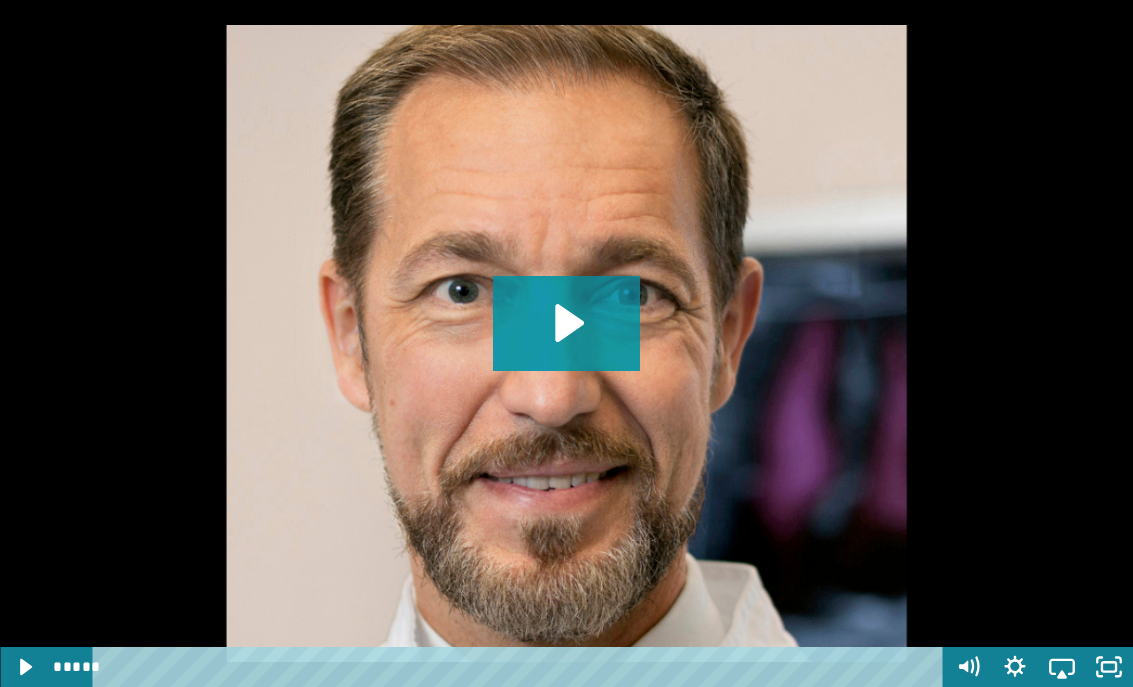 click 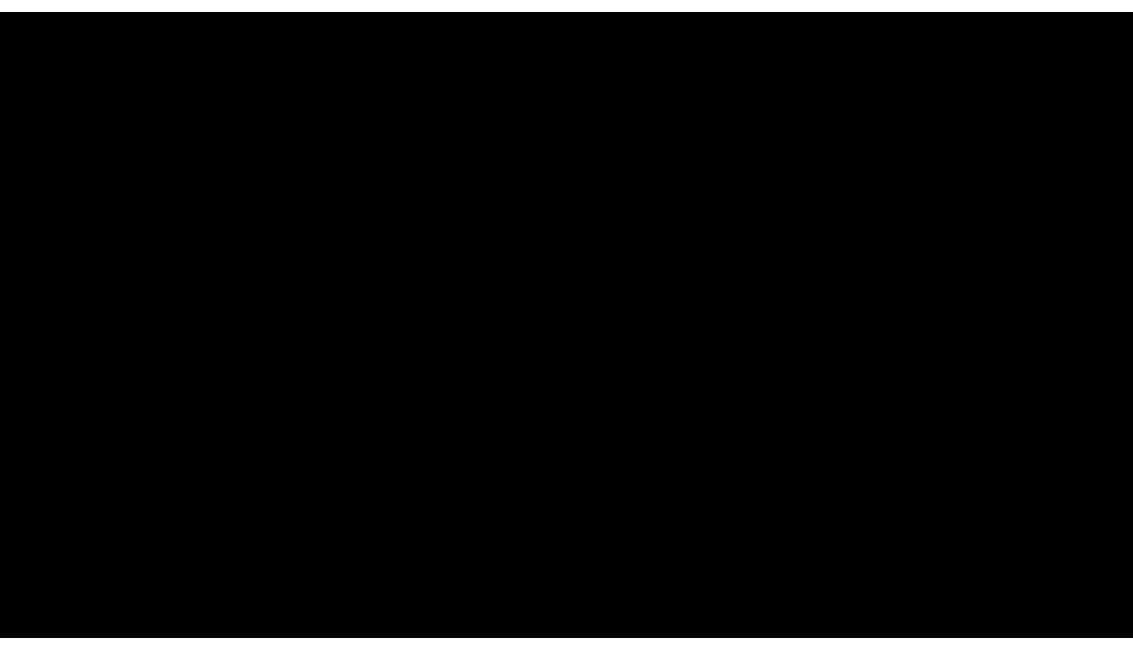 scroll, scrollTop: 2206, scrollLeft: 0, axis: vertical 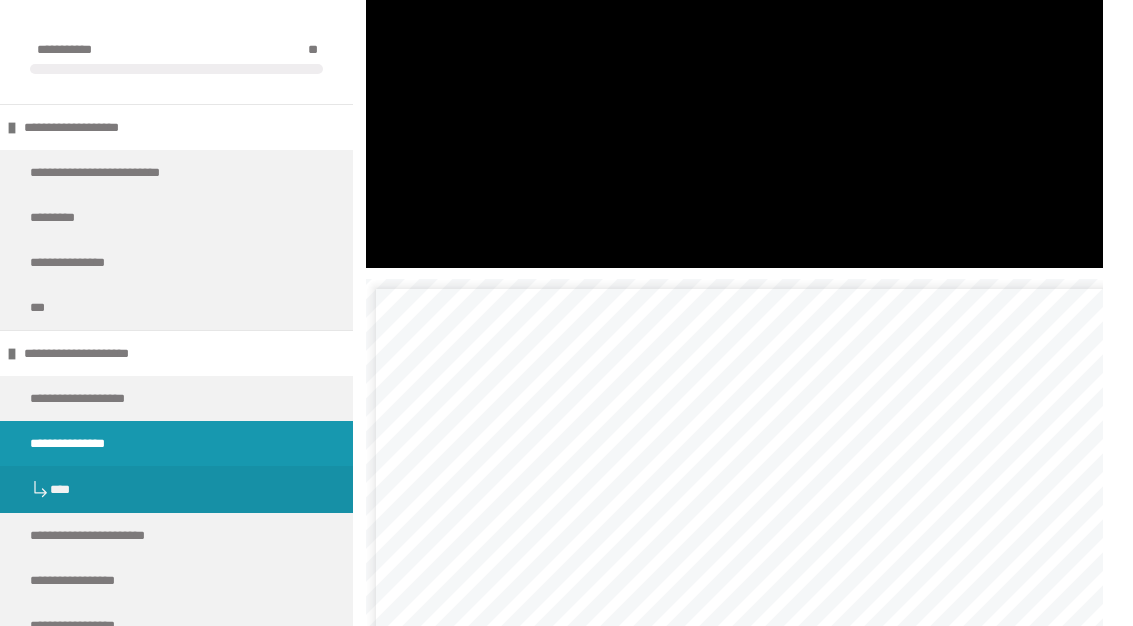 click at bounding box center [734, 60] 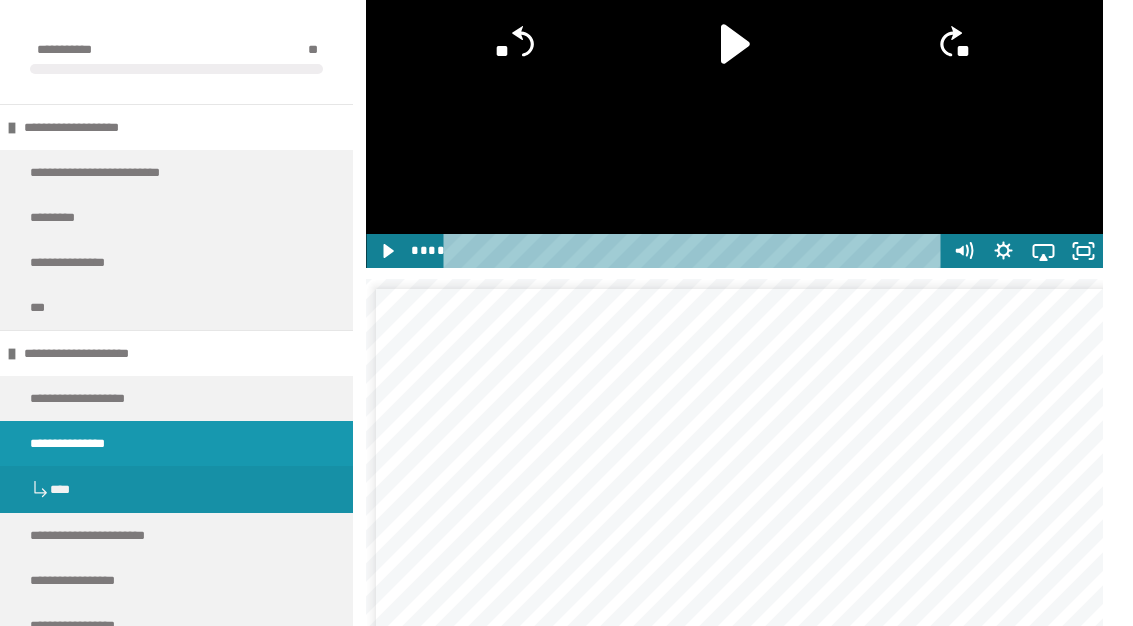 click 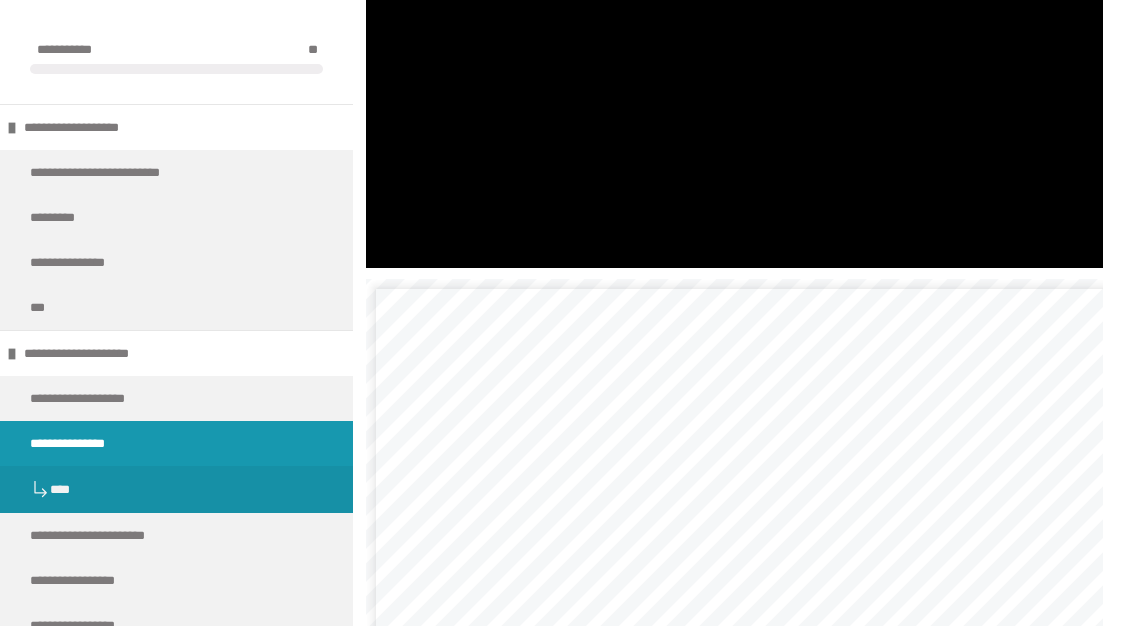 click at bounding box center (734, 60) 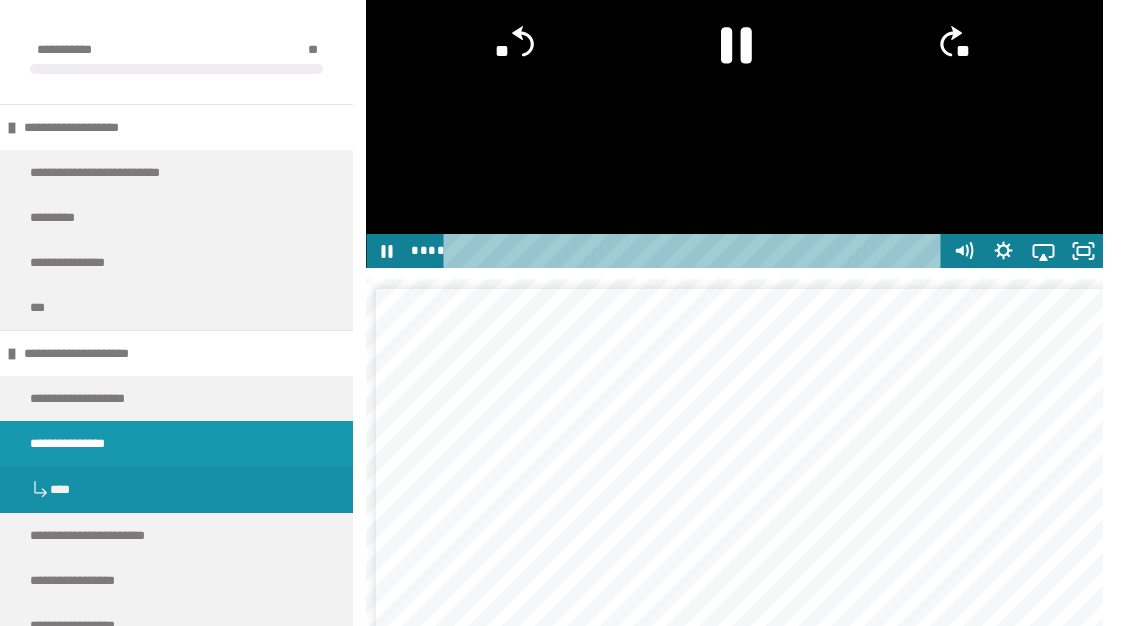 click 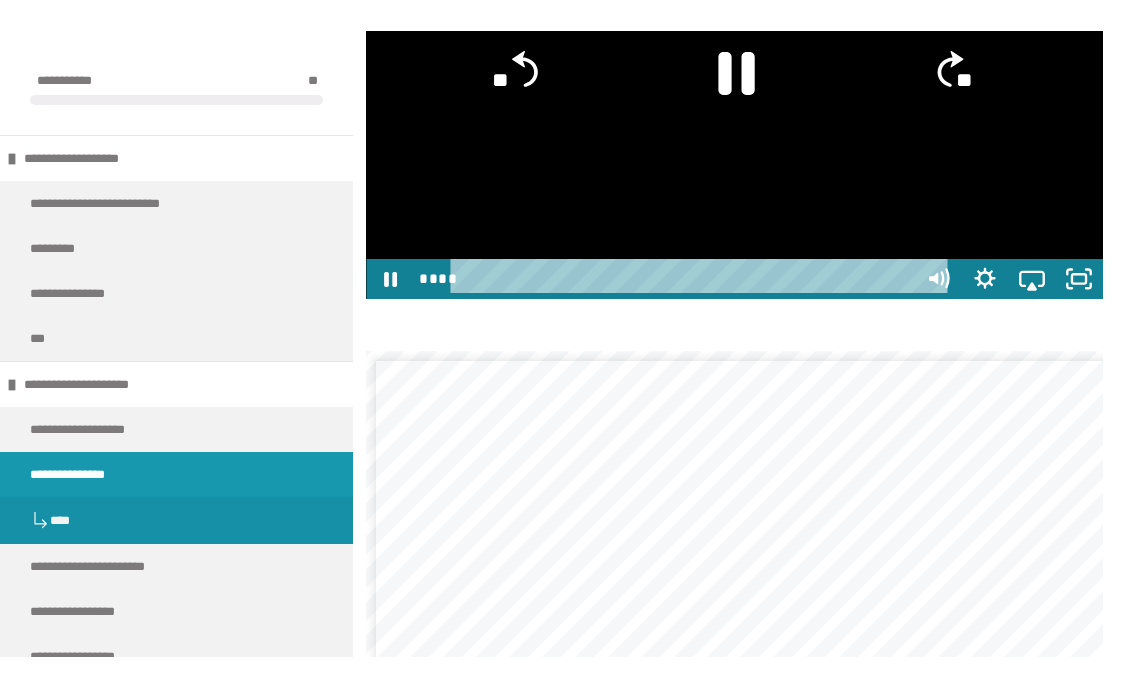 scroll, scrollTop: 24, scrollLeft: 0, axis: vertical 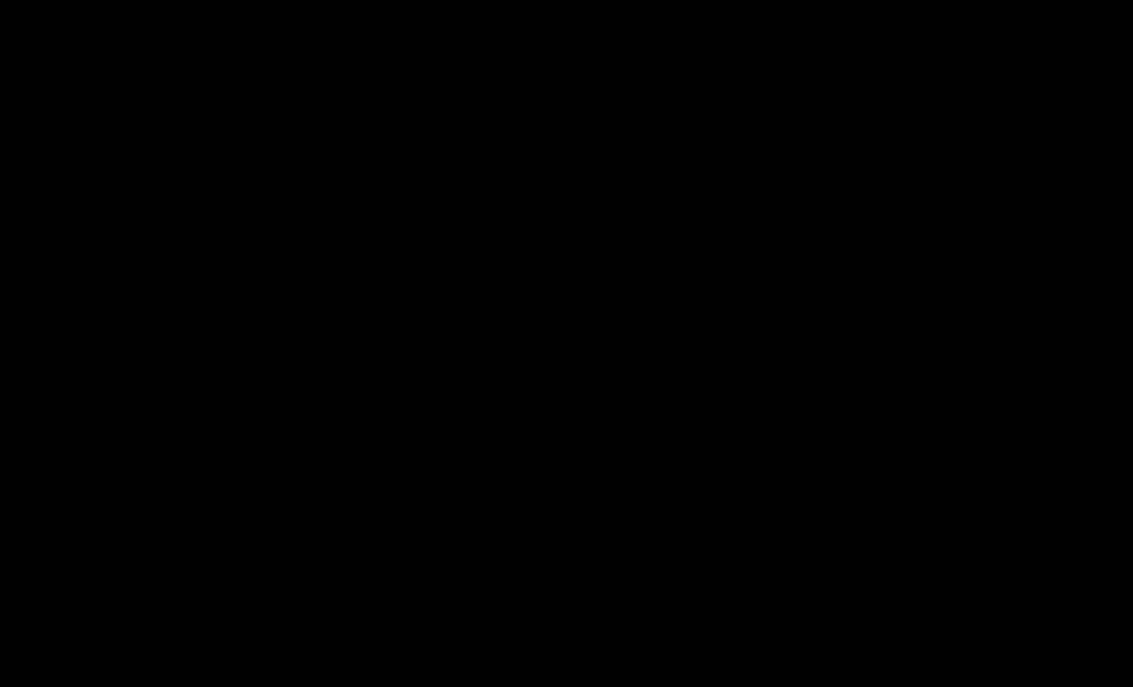 click at bounding box center (566, 343) 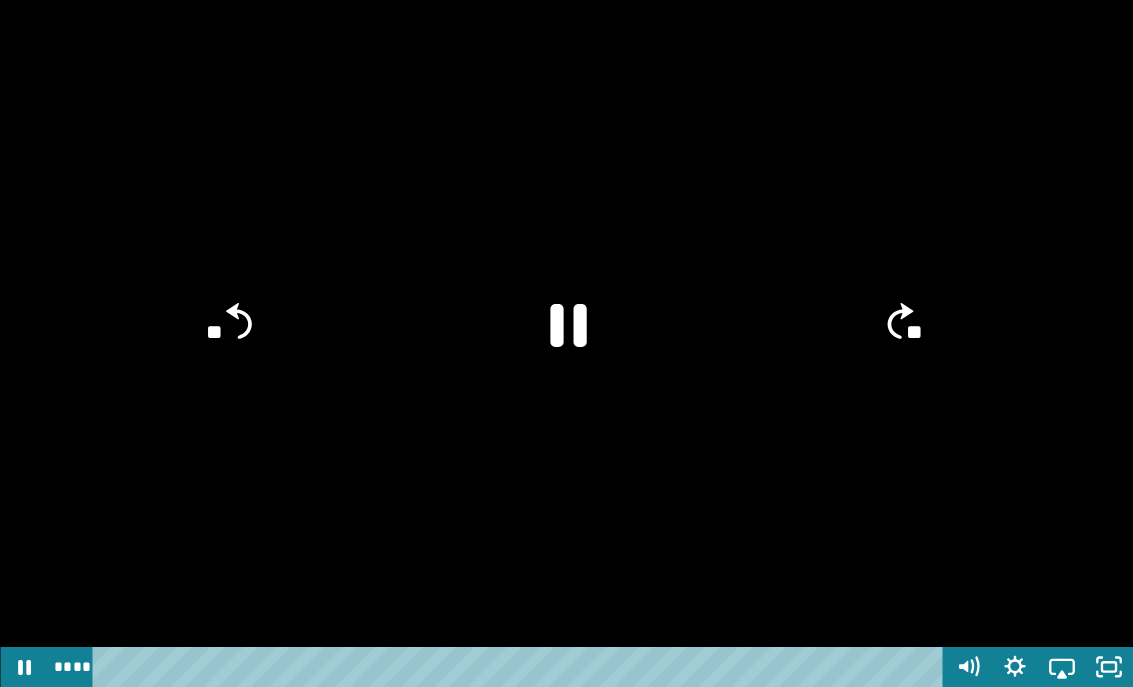 click 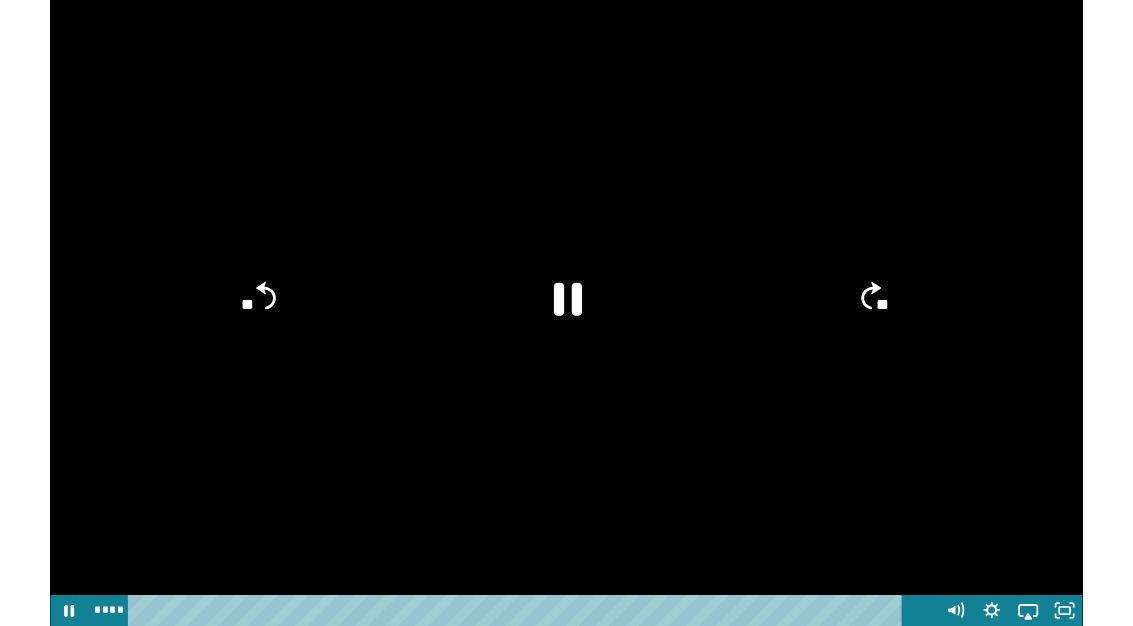 scroll, scrollTop: 2206, scrollLeft: 0, axis: vertical 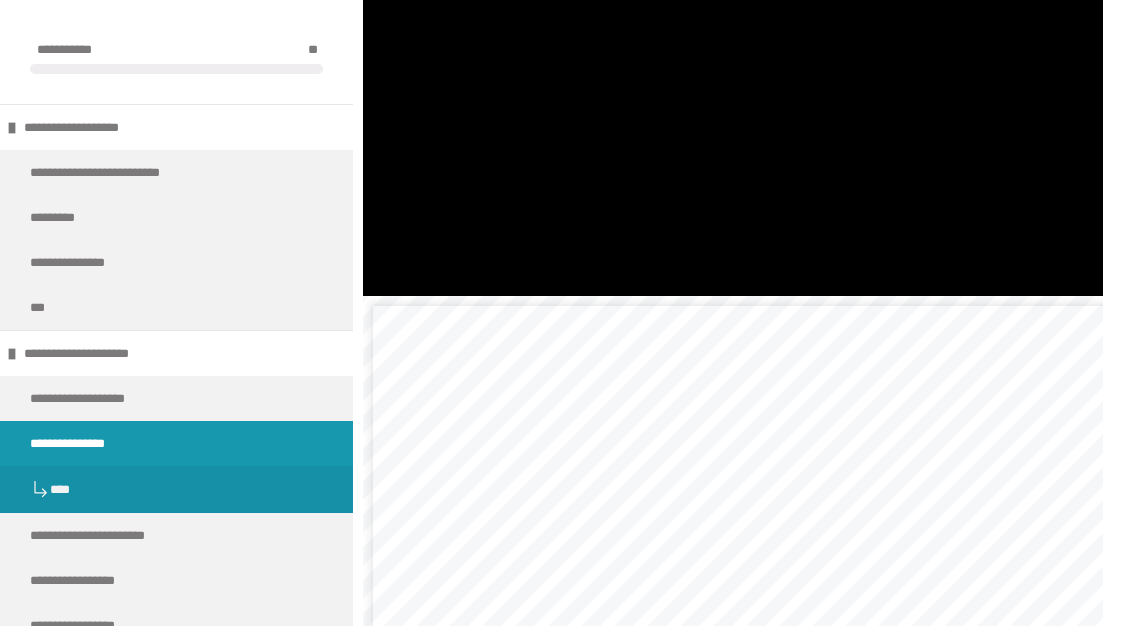 click at bounding box center (733, 88) 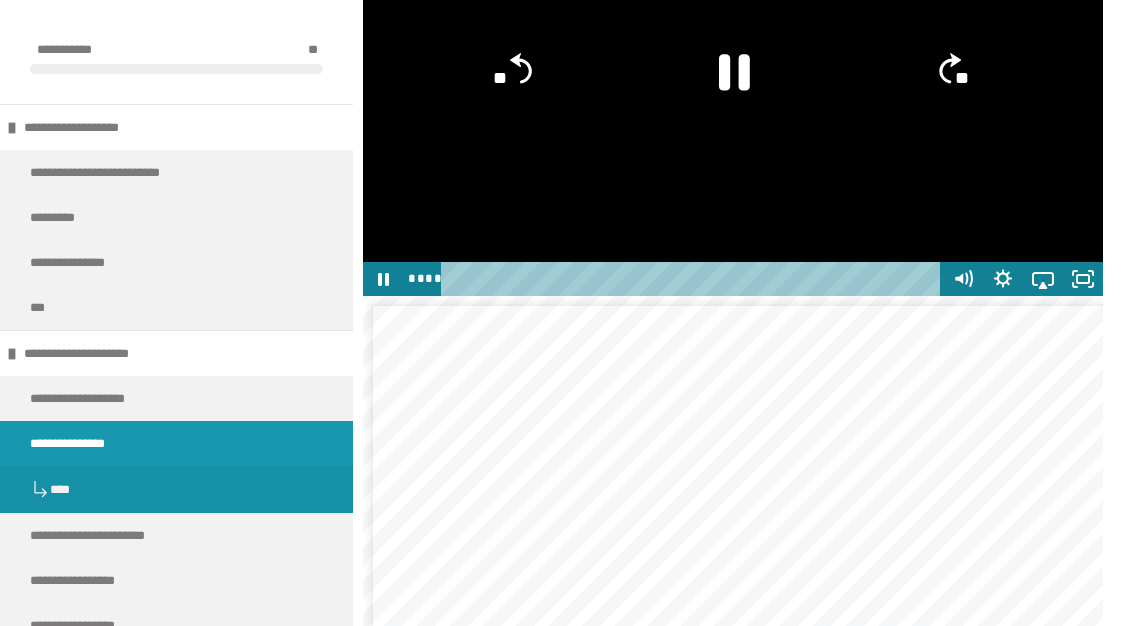 click 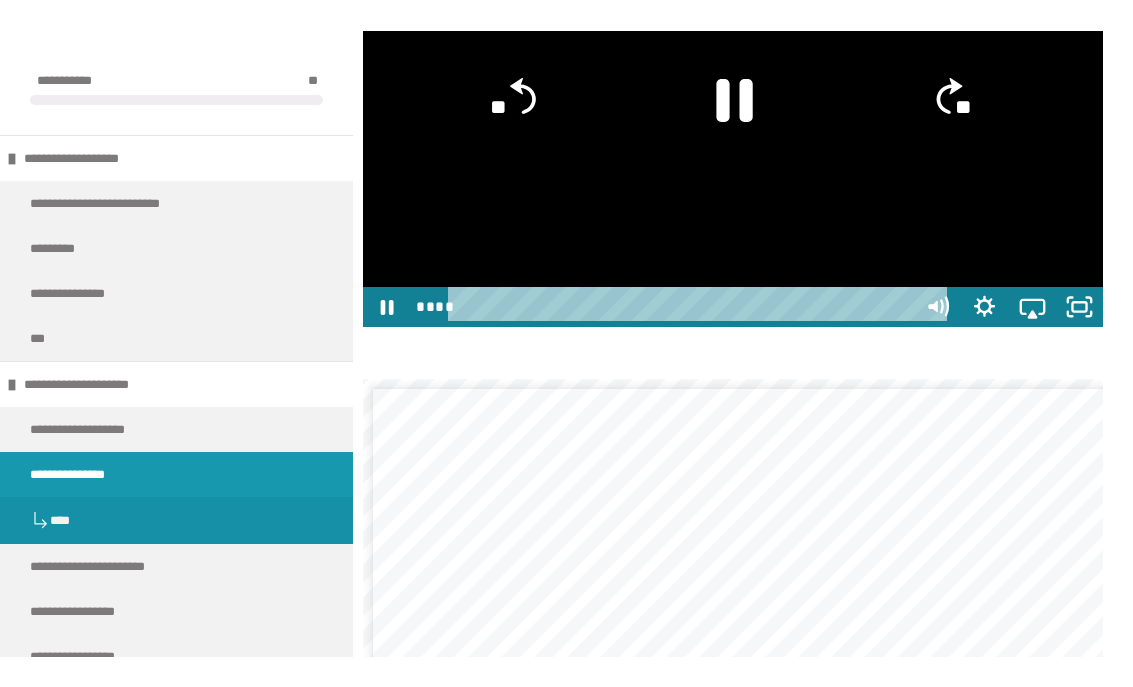 scroll, scrollTop: 24, scrollLeft: 0, axis: vertical 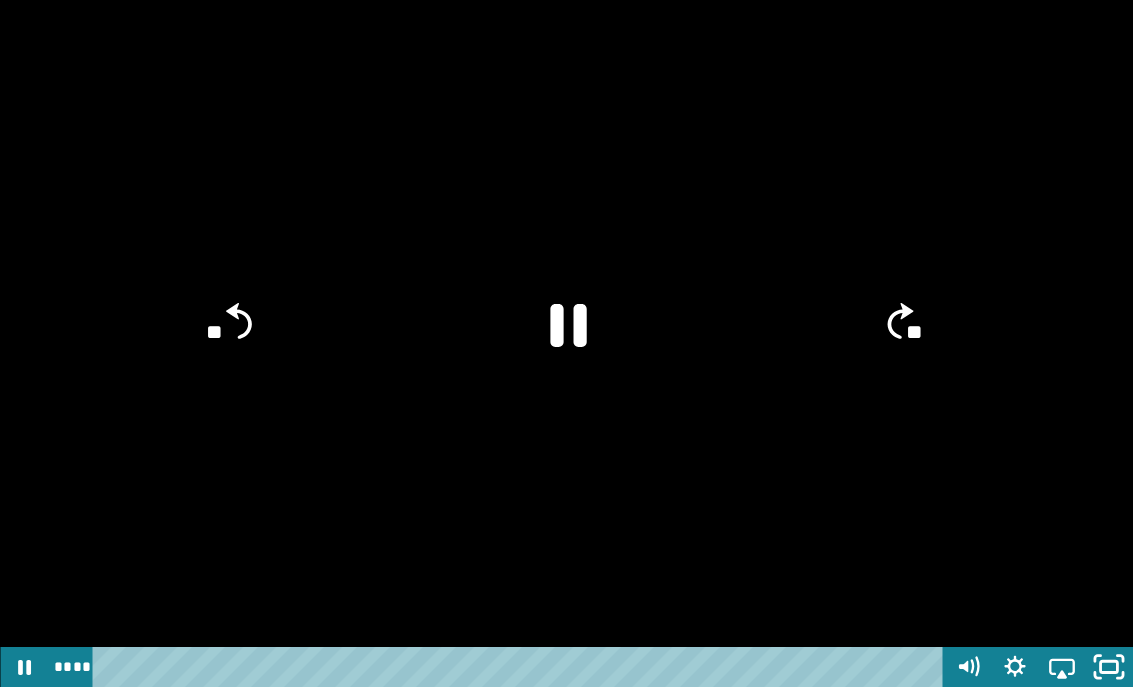 click 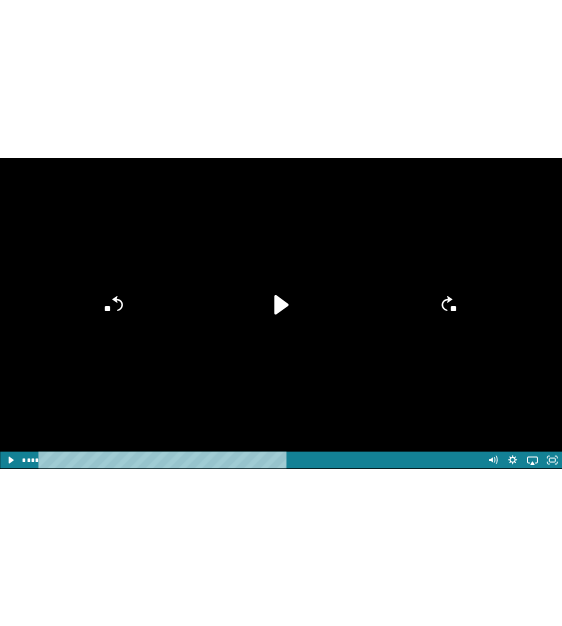 scroll, scrollTop: 2111, scrollLeft: 0, axis: vertical 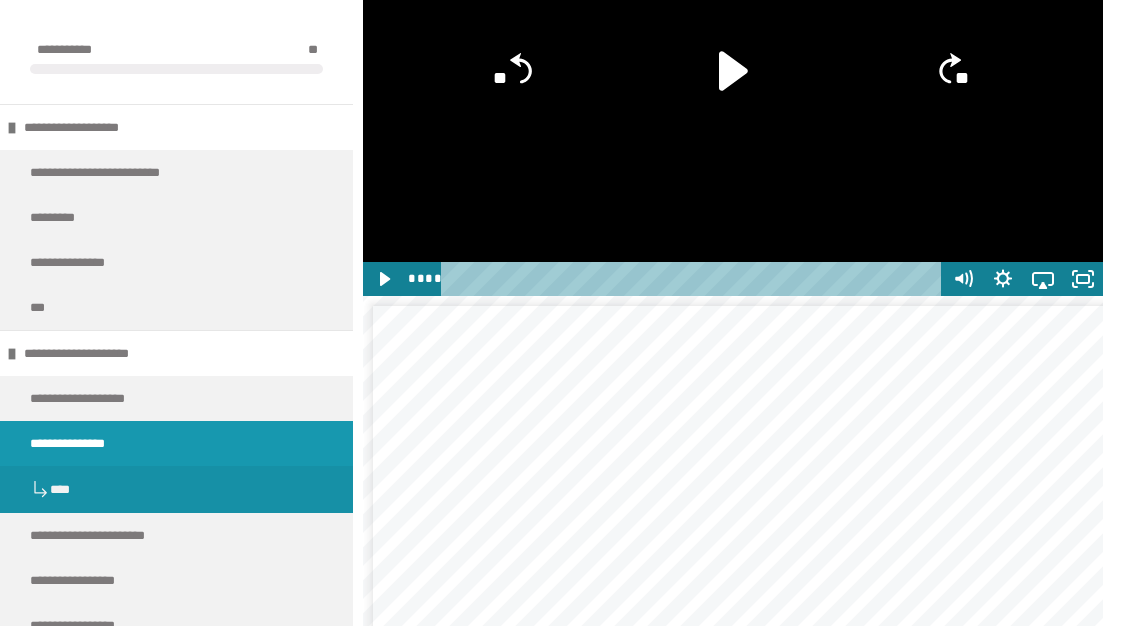 click 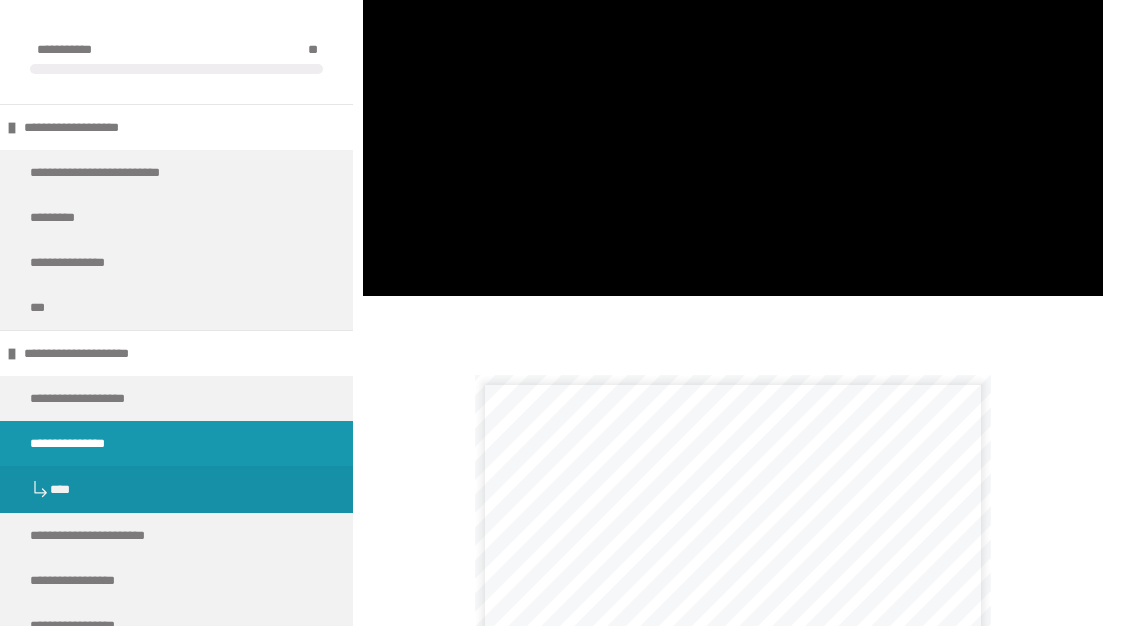 click at bounding box center [733, 88] 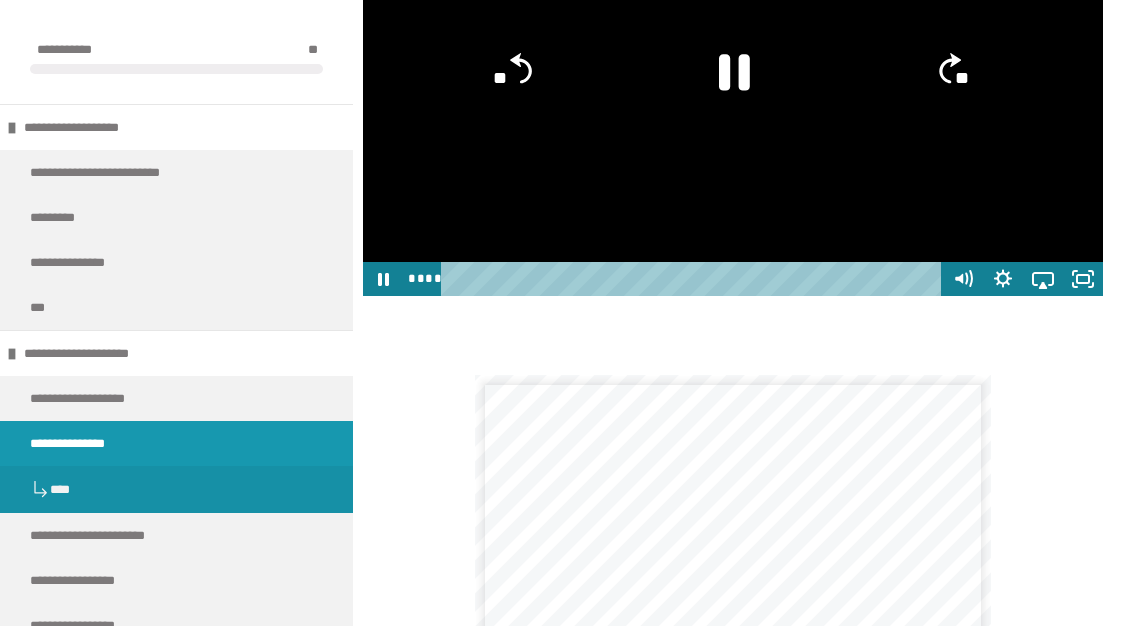 click 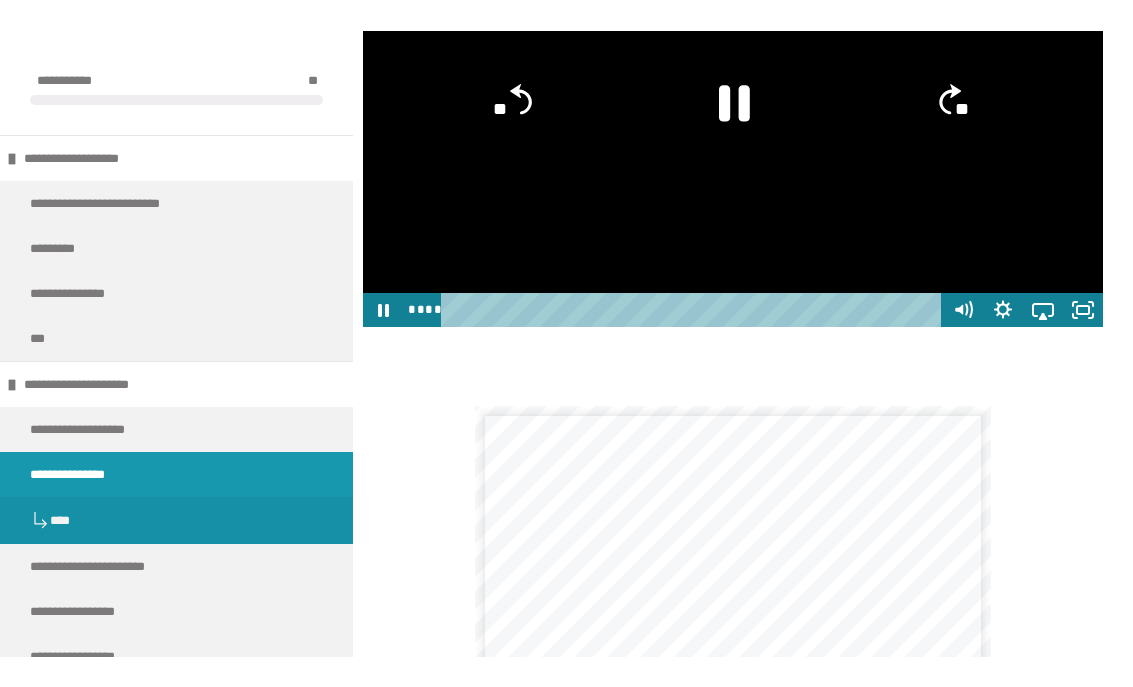 scroll, scrollTop: 24, scrollLeft: 0, axis: vertical 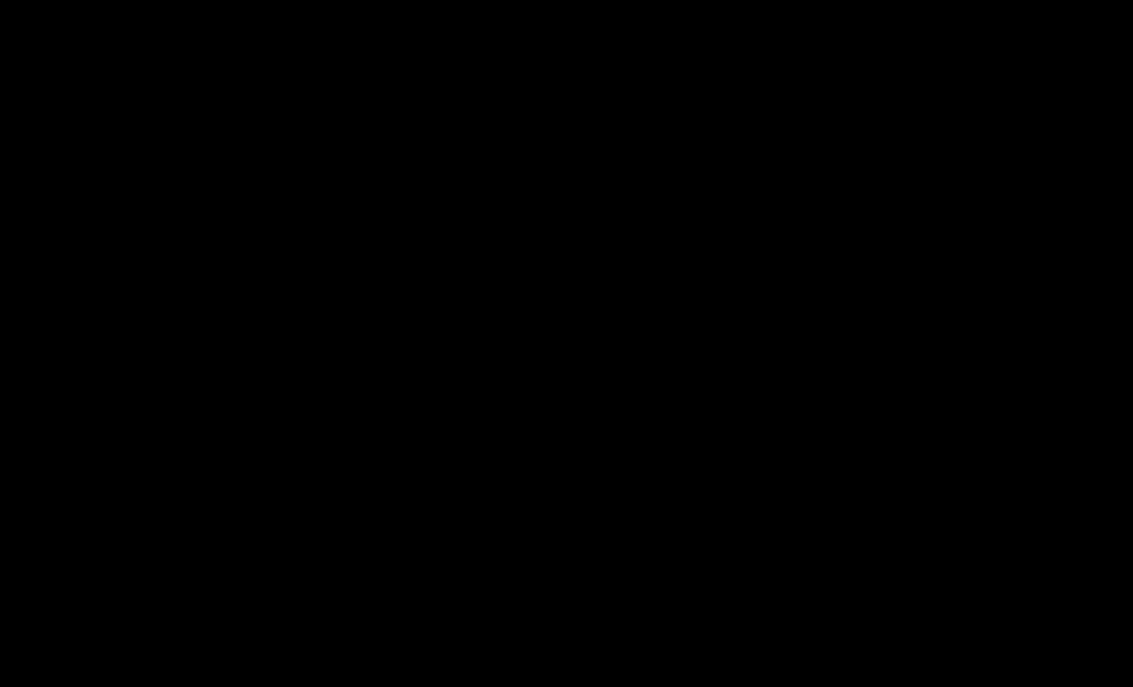 click at bounding box center [566, 343] 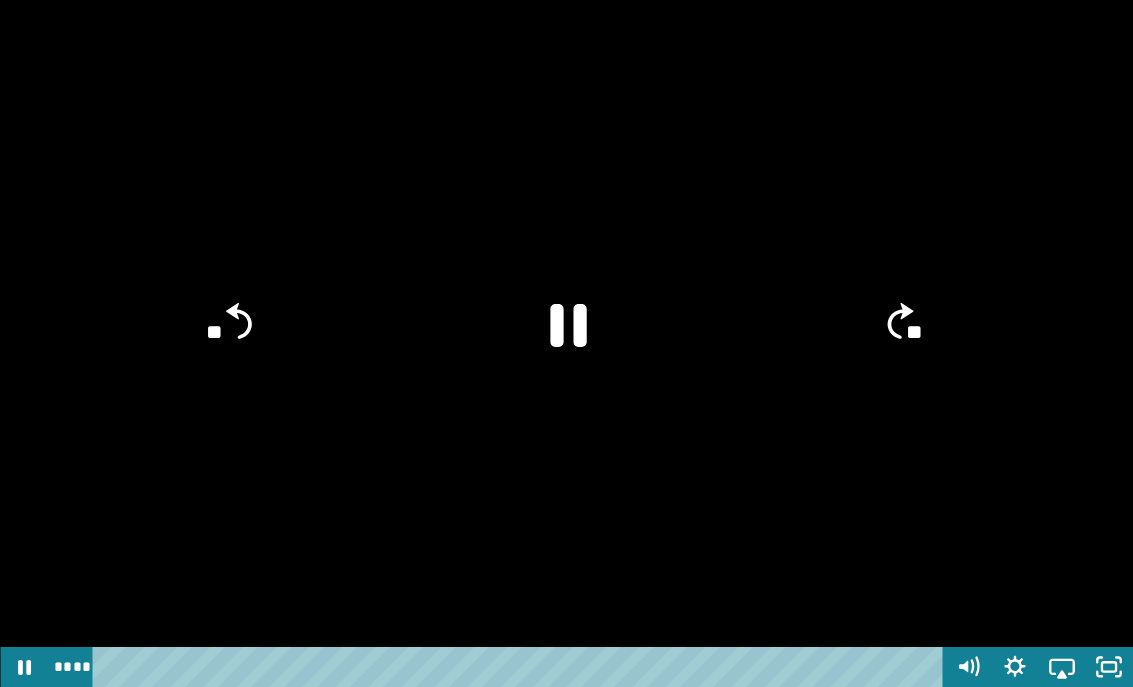 click 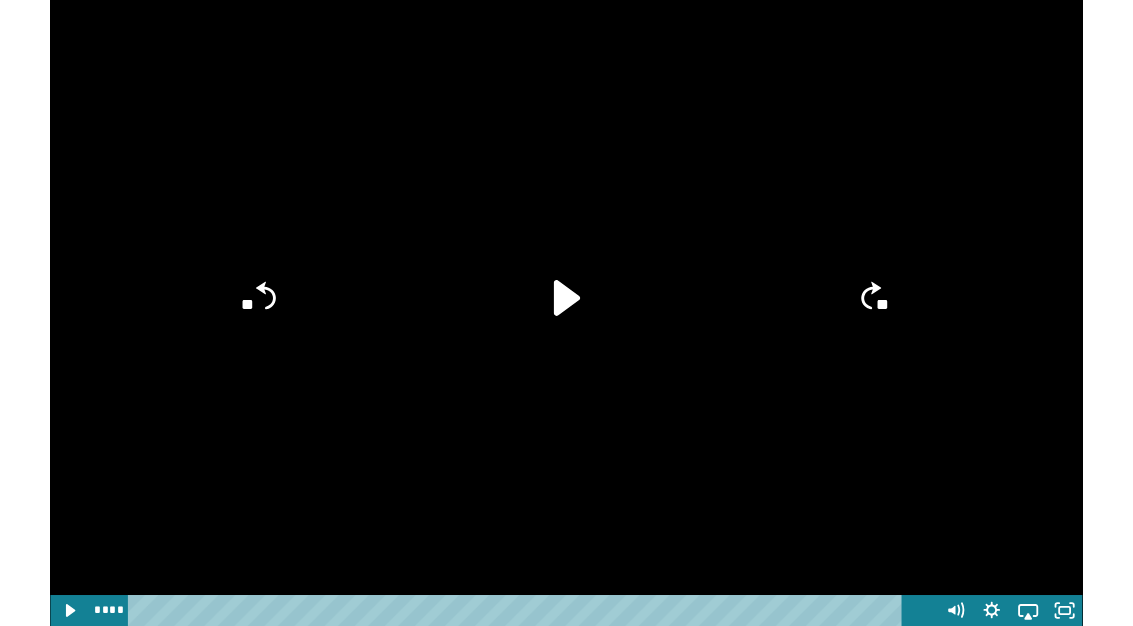 scroll, scrollTop: 2180, scrollLeft: 0, axis: vertical 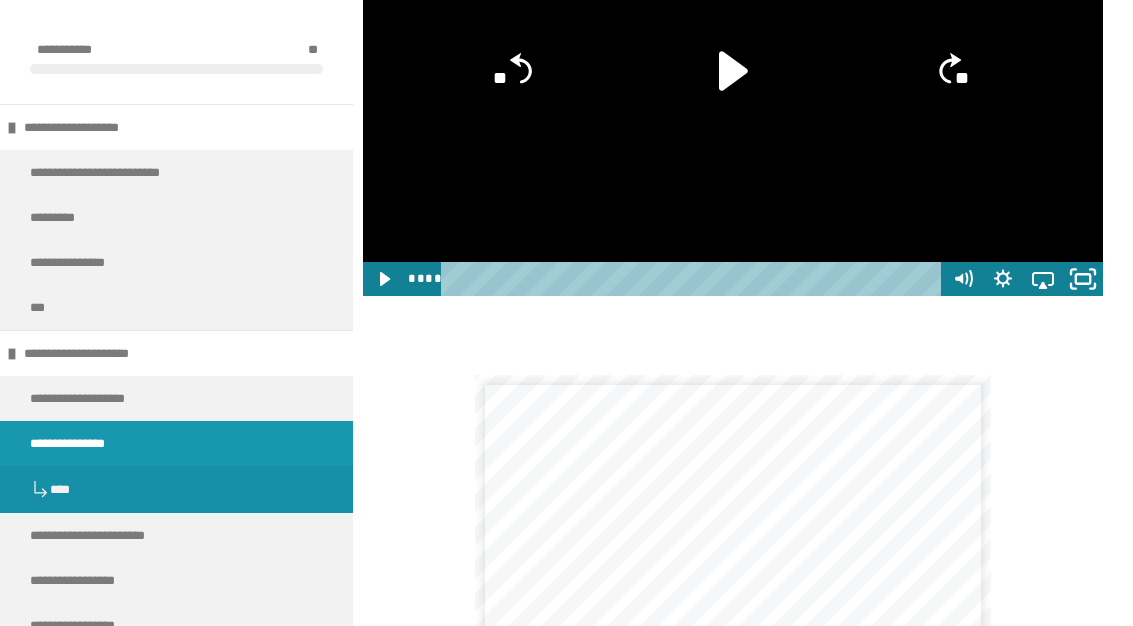 click 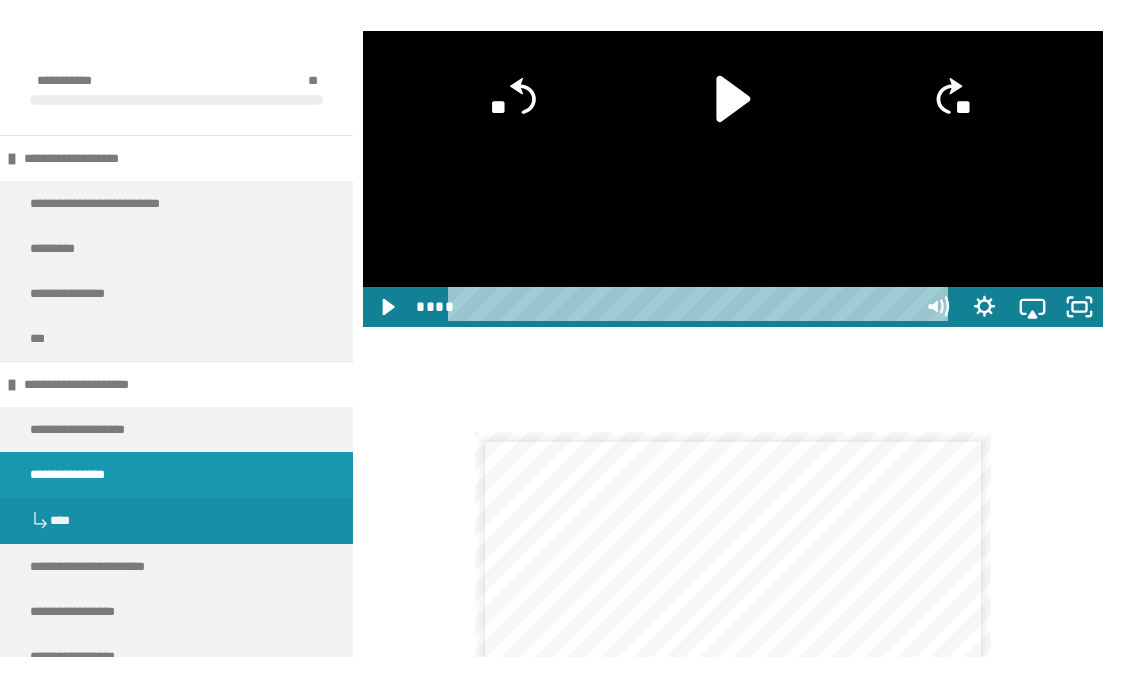 scroll, scrollTop: 24, scrollLeft: 0, axis: vertical 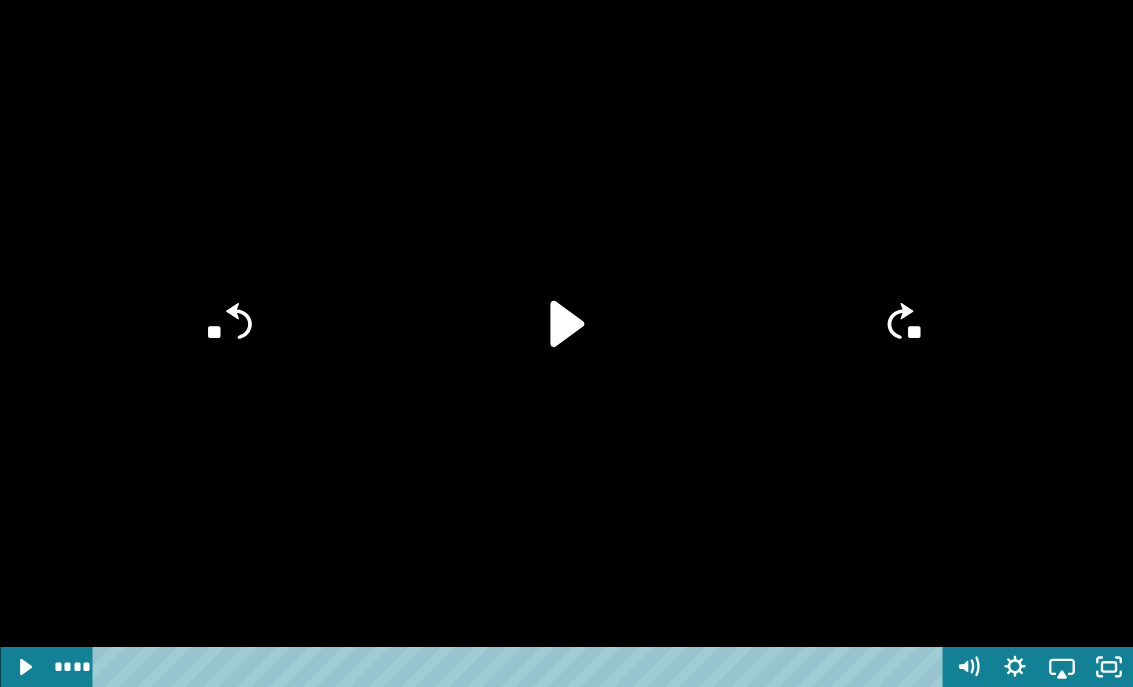 click 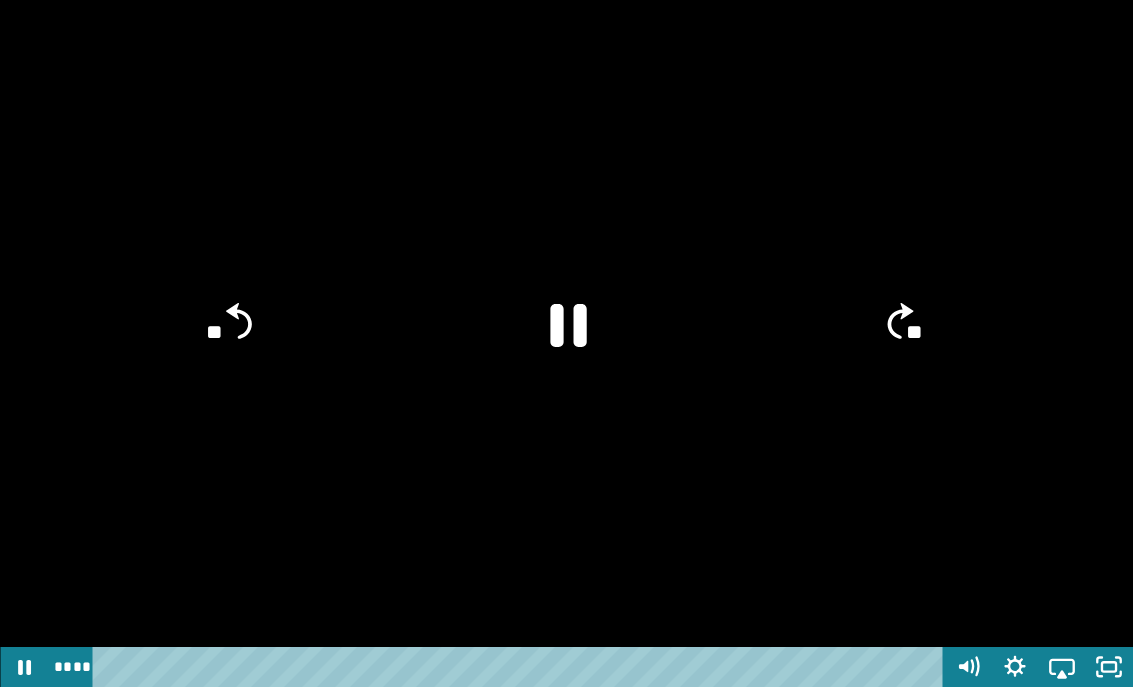click on "**" 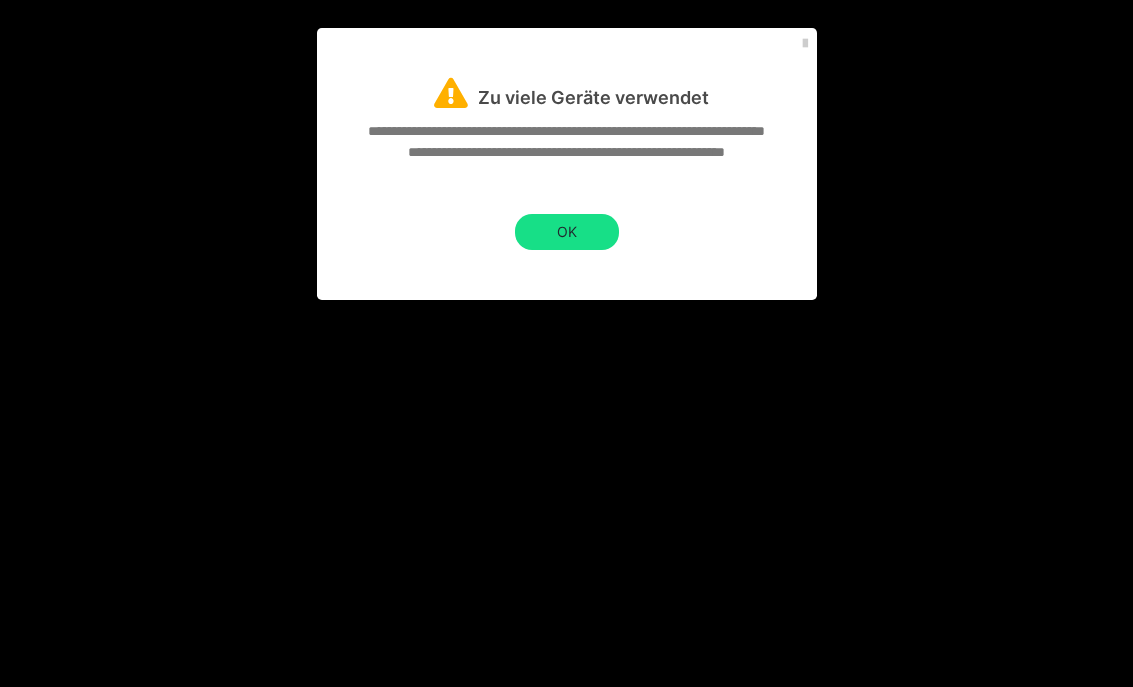 click at bounding box center [566, 343] 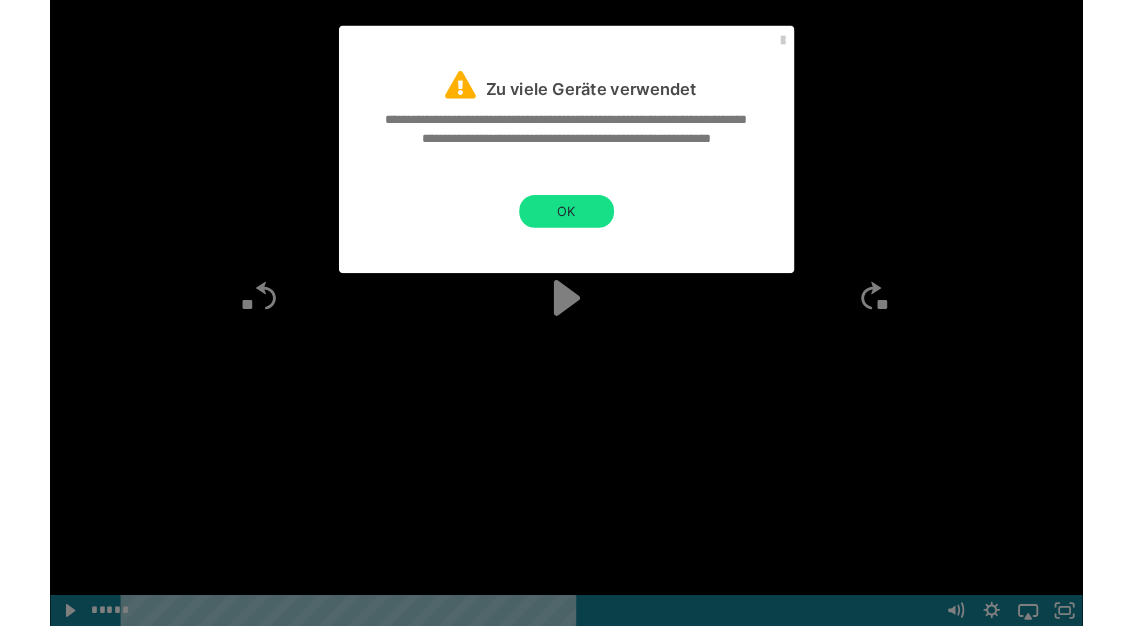 scroll, scrollTop: 2180, scrollLeft: 0, axis: vertical 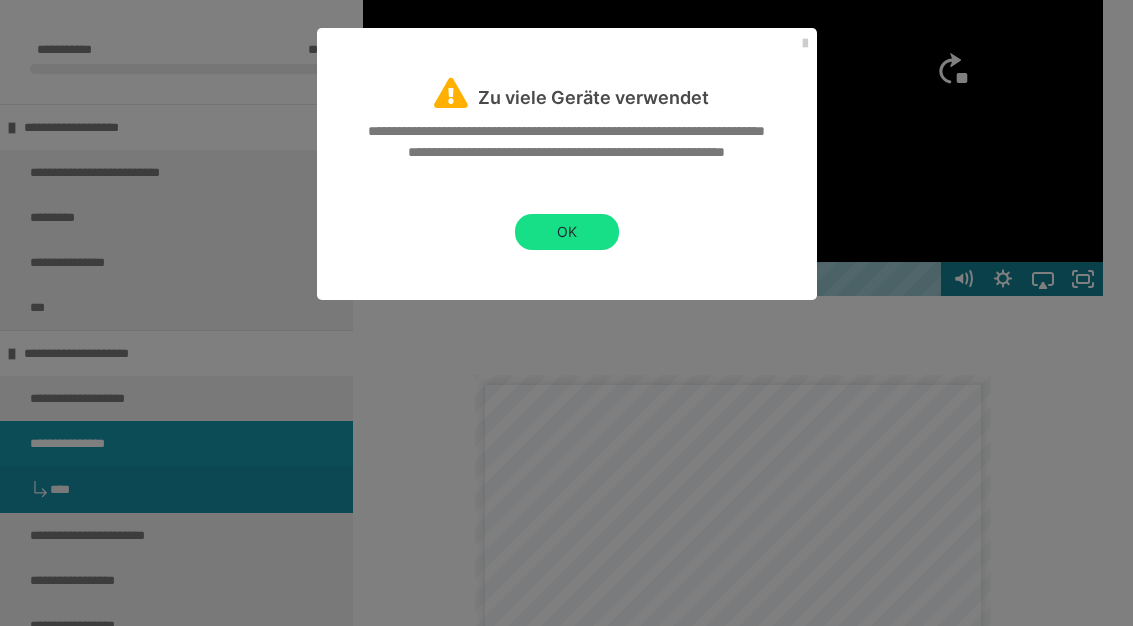 click on "OK" at bounding box center (567, 232) 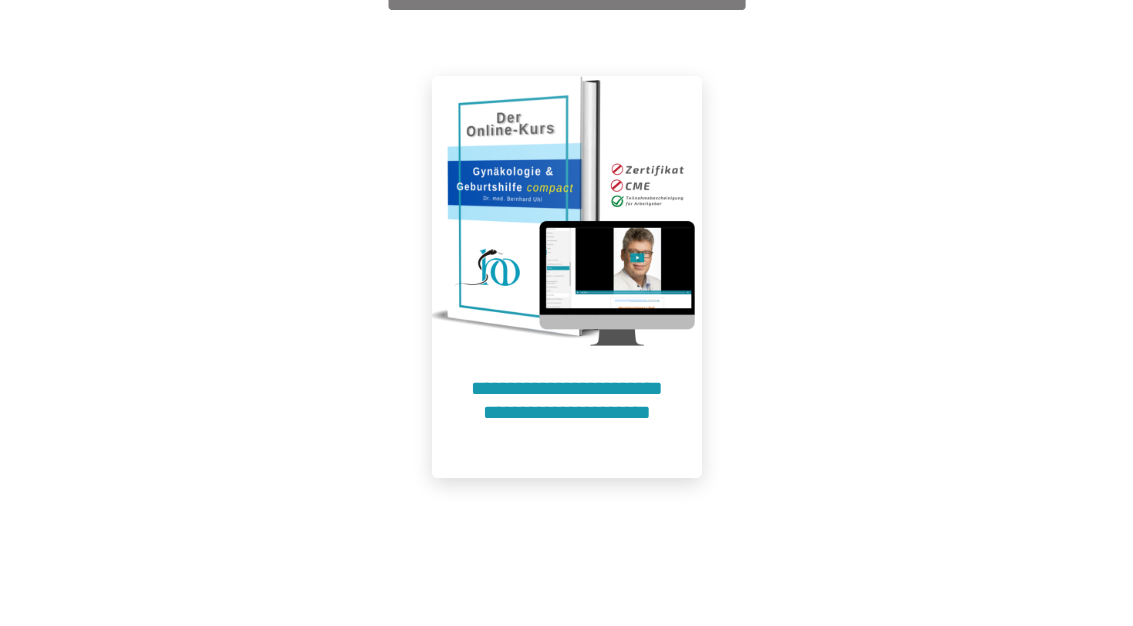 scroll, scrollTop: 816, scrollLeft: 0, axis: vertical 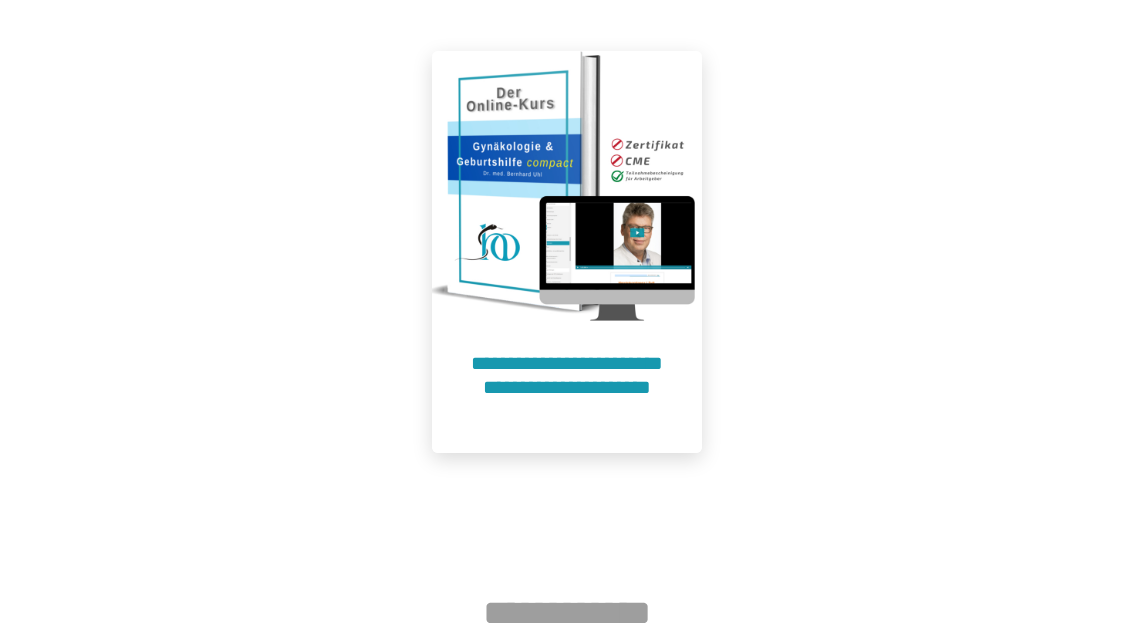 click on "**********" at bounding box center [567, 387] 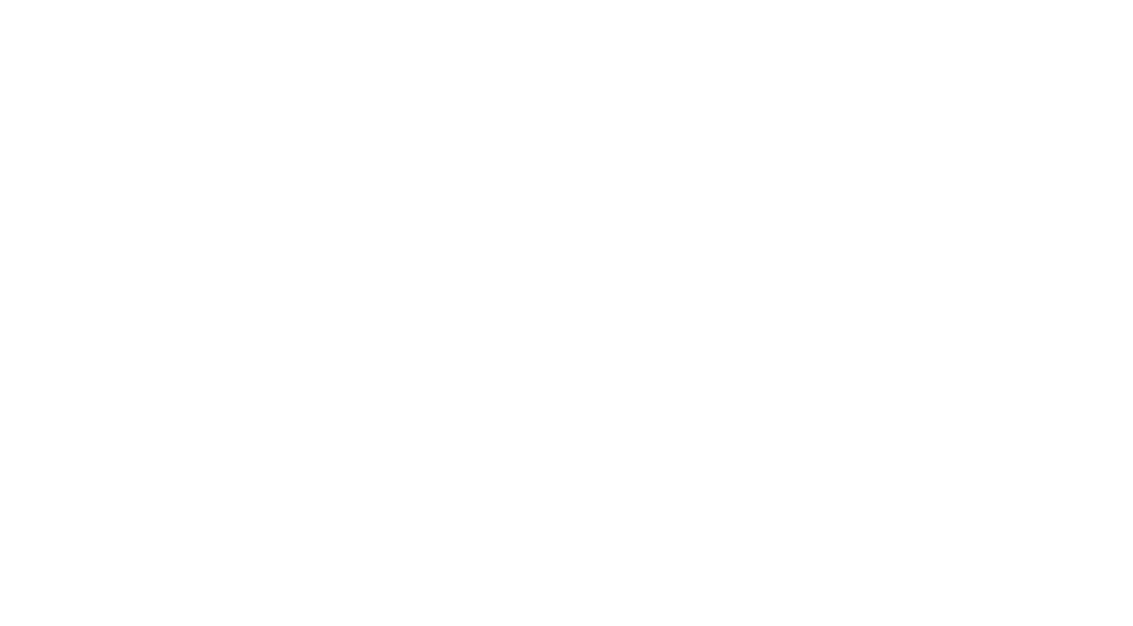 scroll, scrollTop: 91, scrollLeft: 0, axis: vertical 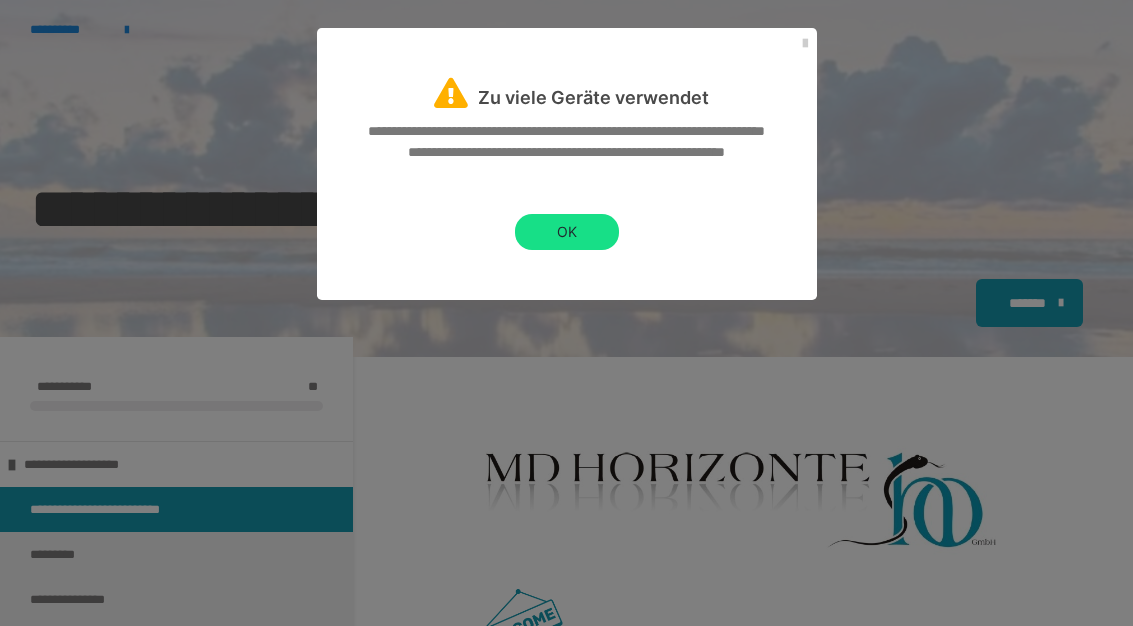 click on "OK" at bounding box center [567, 232] 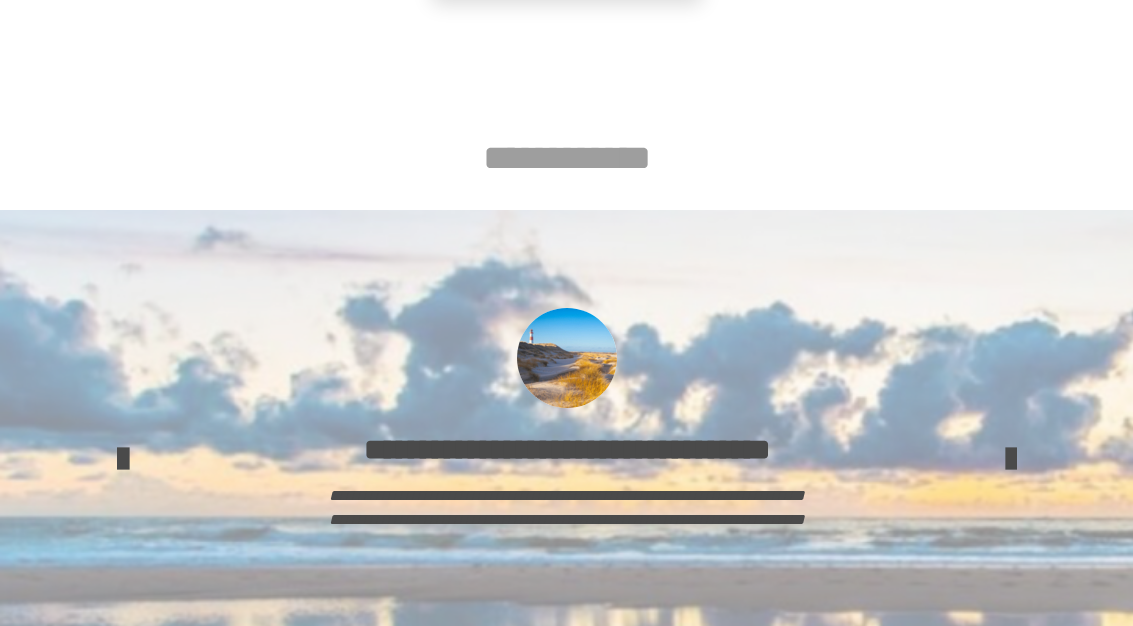 scroll, scrollTop: 1315, scrollLeft: 0, axis: vertical 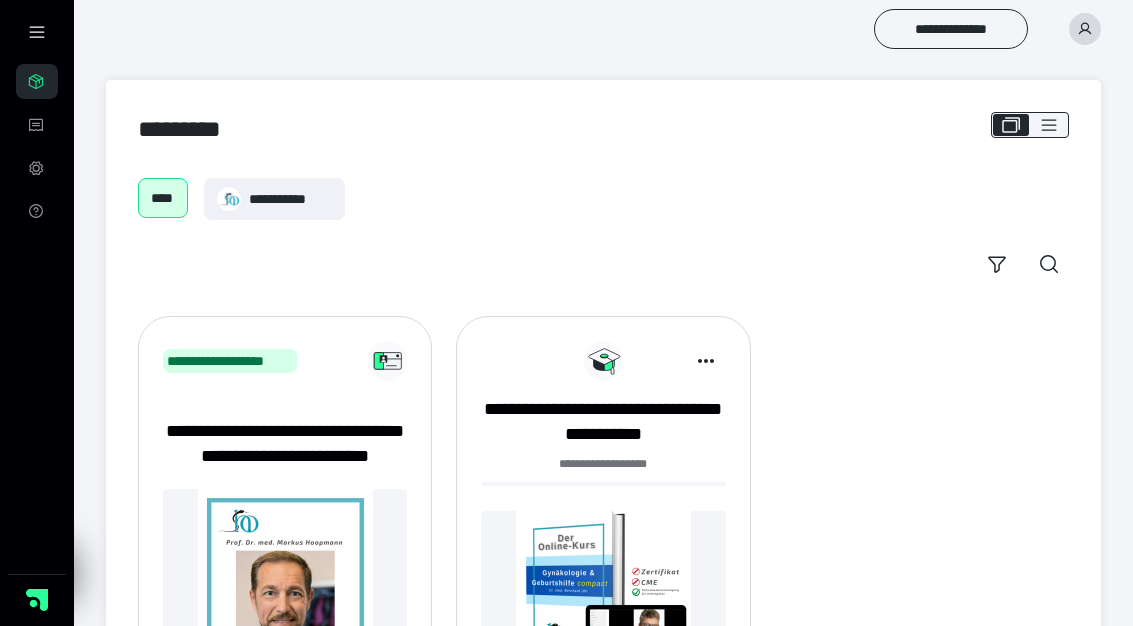 click on "**********" at bounding box center (603, 422) 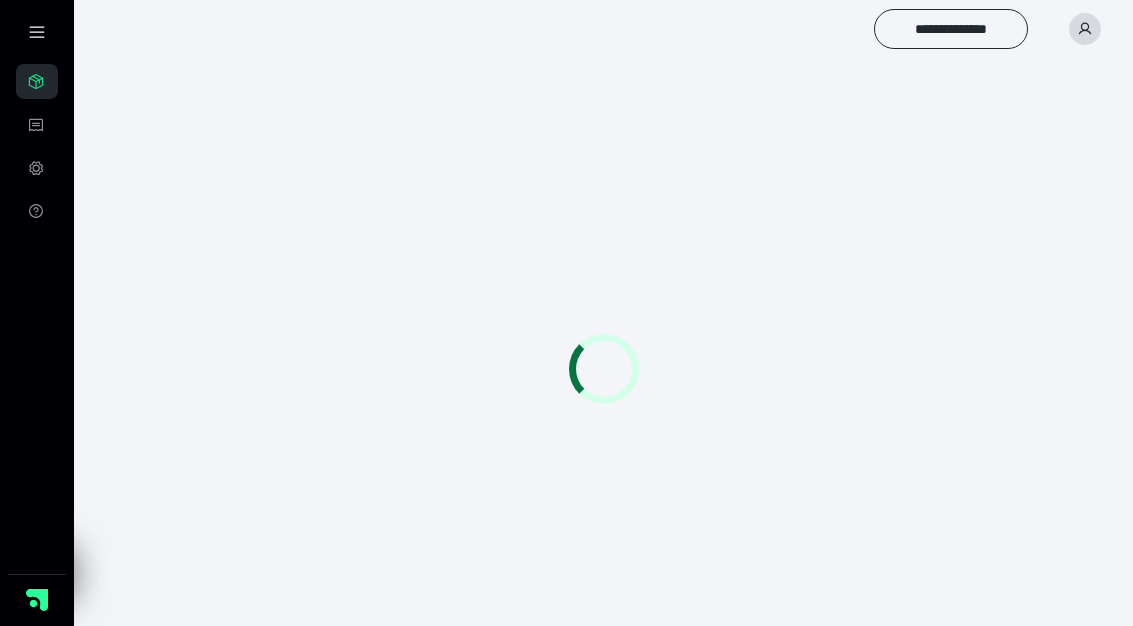scroll, scrollTop: 0, scrollLeft: 0, axis: both 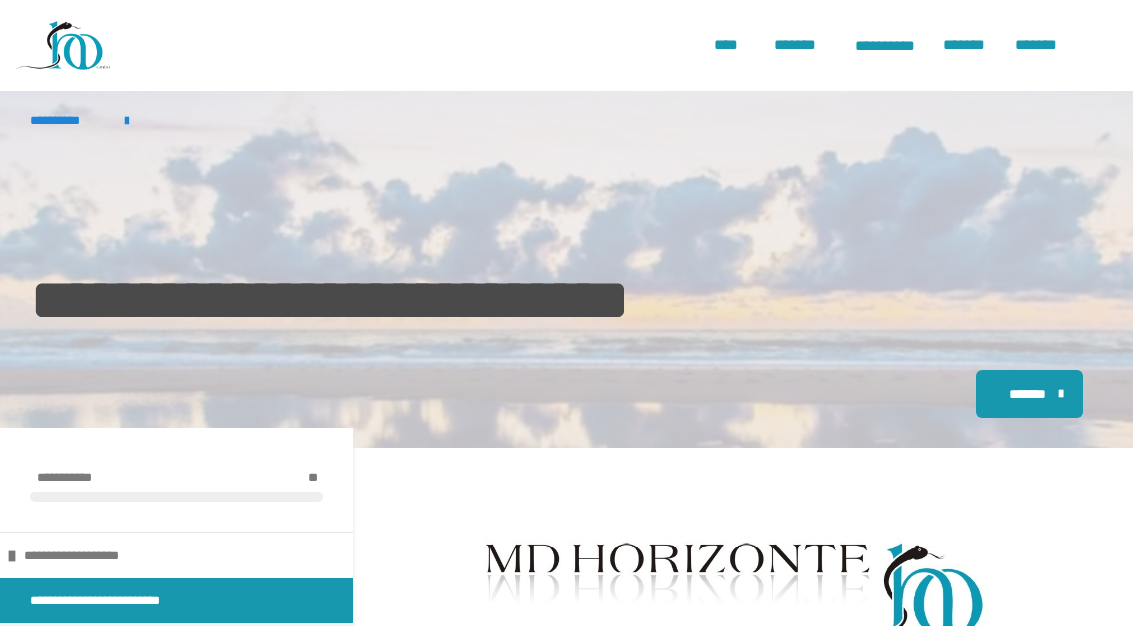 click on "*******" at bounding box center [1040, 46] 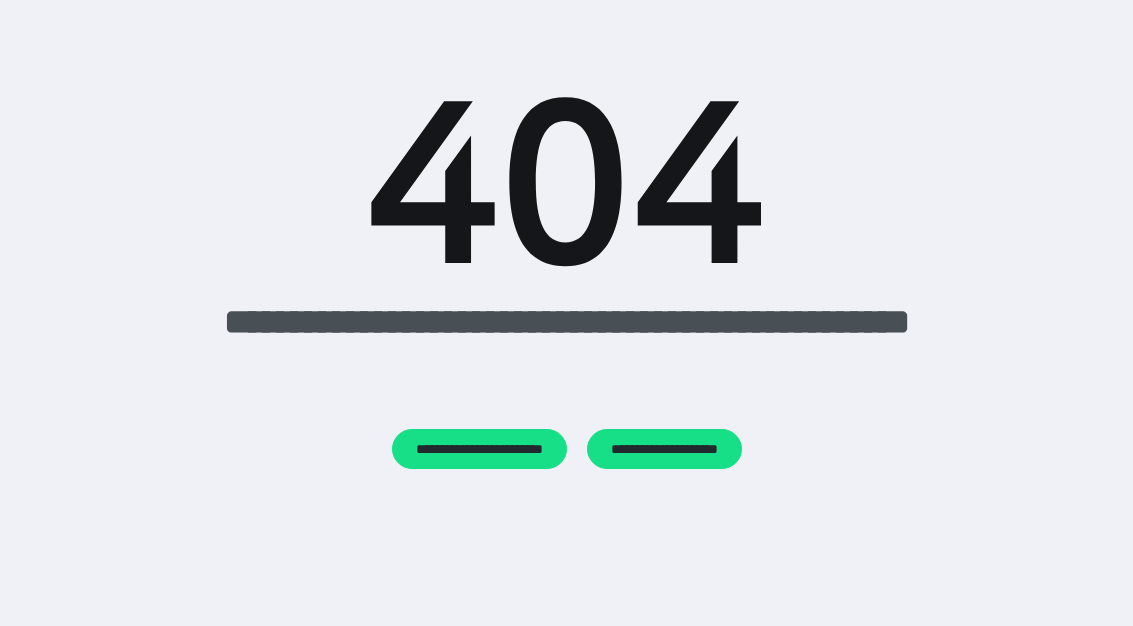scroll, scrollTop: 0, scrollLeft: 0, axis: both 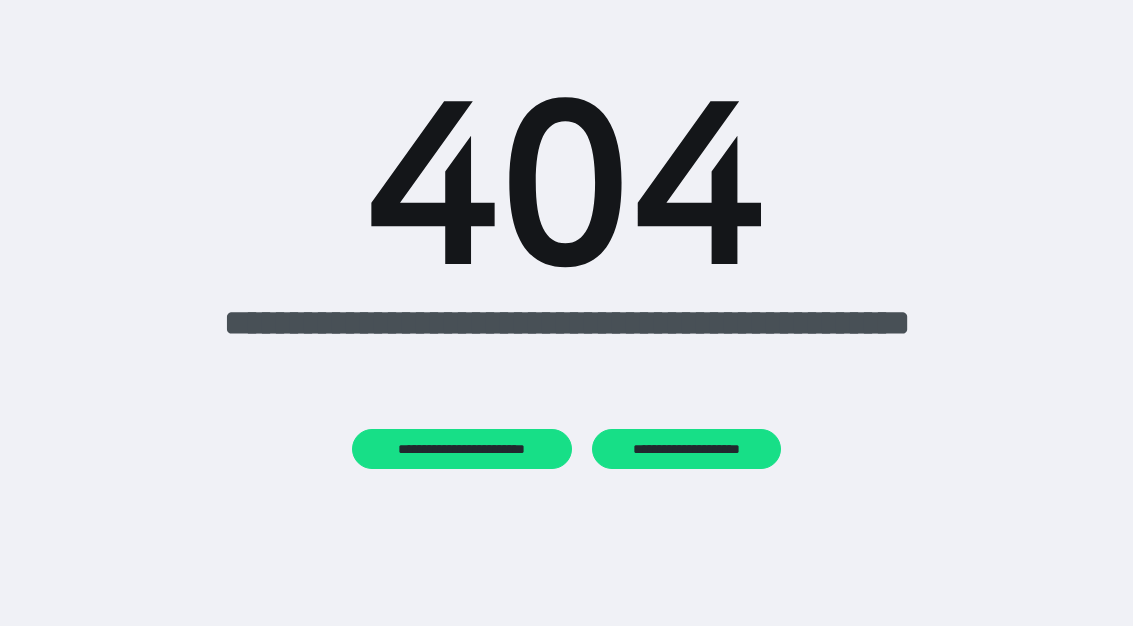 click on "**********" at bounding box center [686, 449] 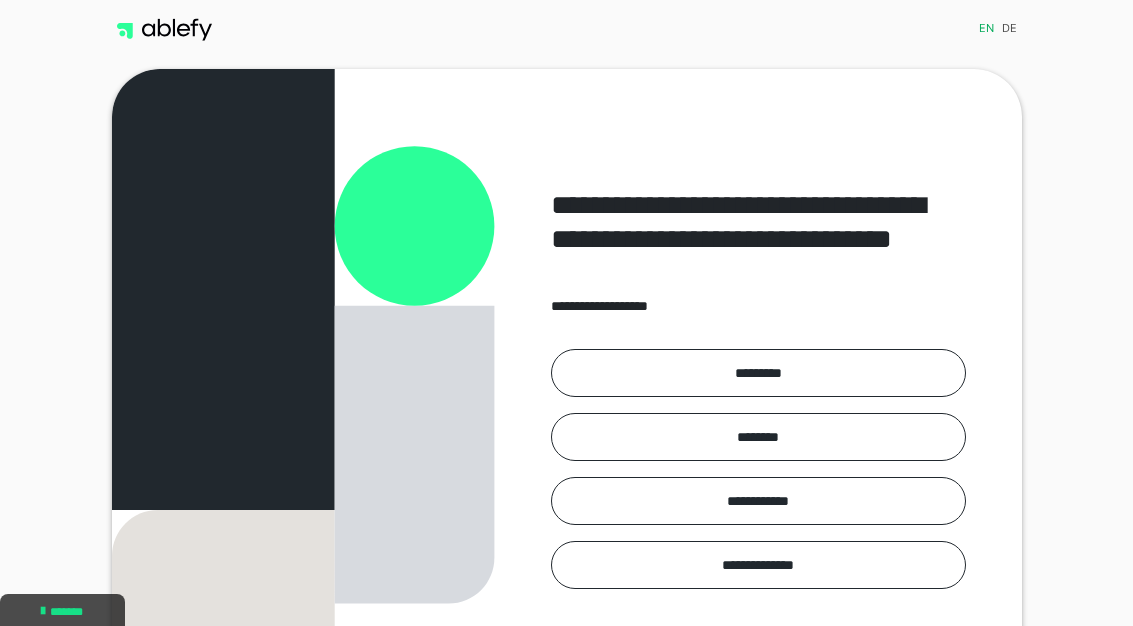 scroll, scrollTop: 0, scrollLeft: 0, axis: both 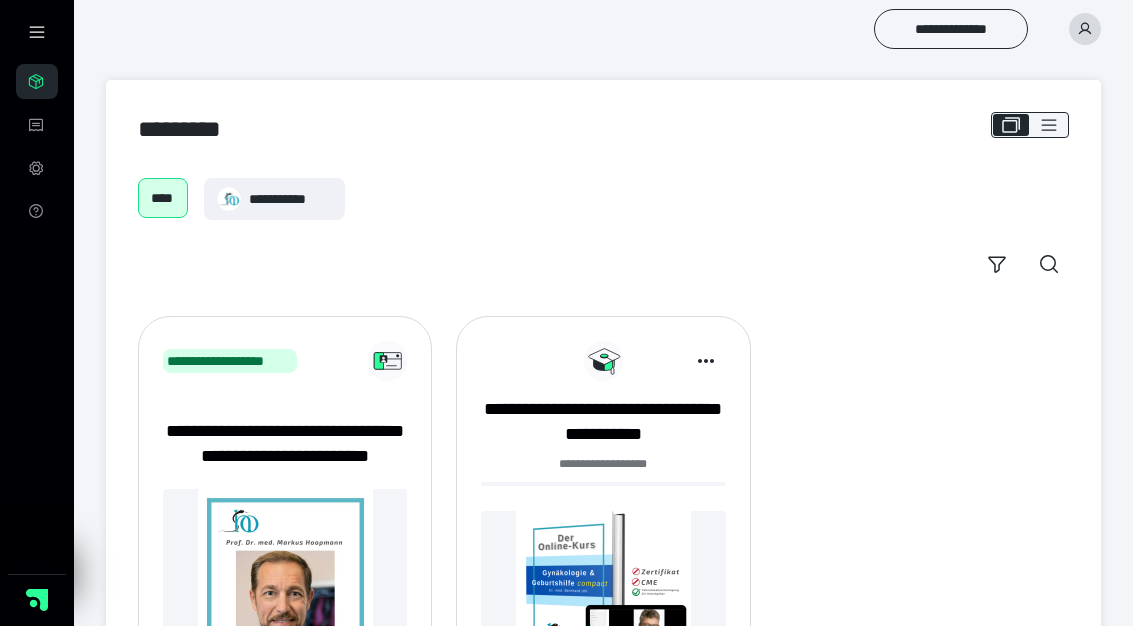 click on "**********" at bounding box center [603, 422] 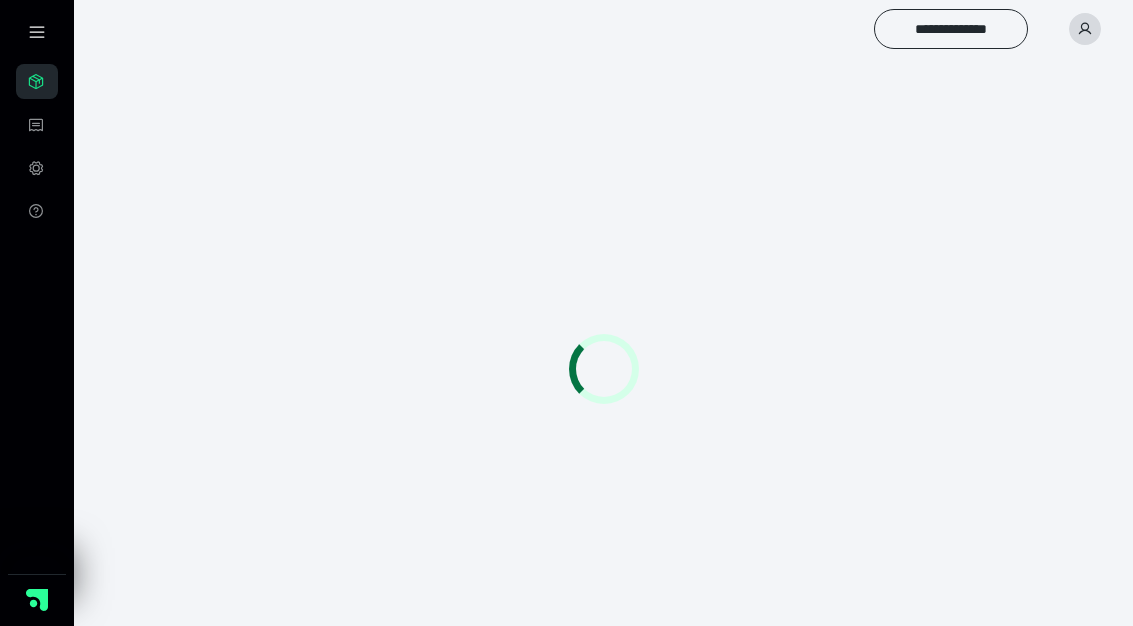 scroll, scrollTop: 0, scrollLeft: 0, axis: both 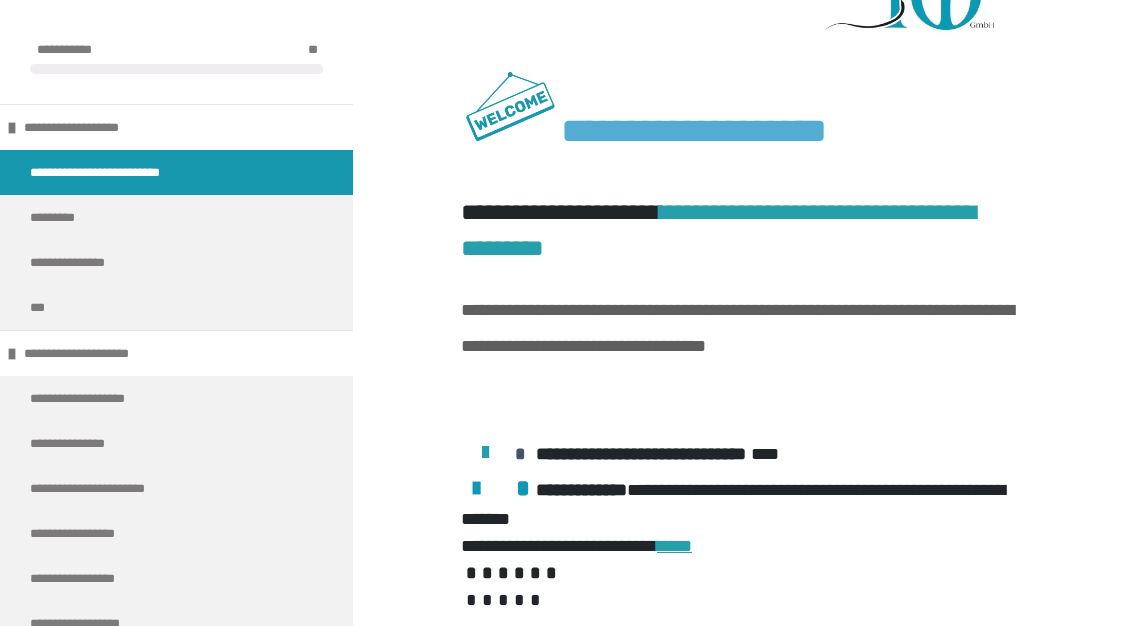 click on "**********" at bounding box center [176, 488] 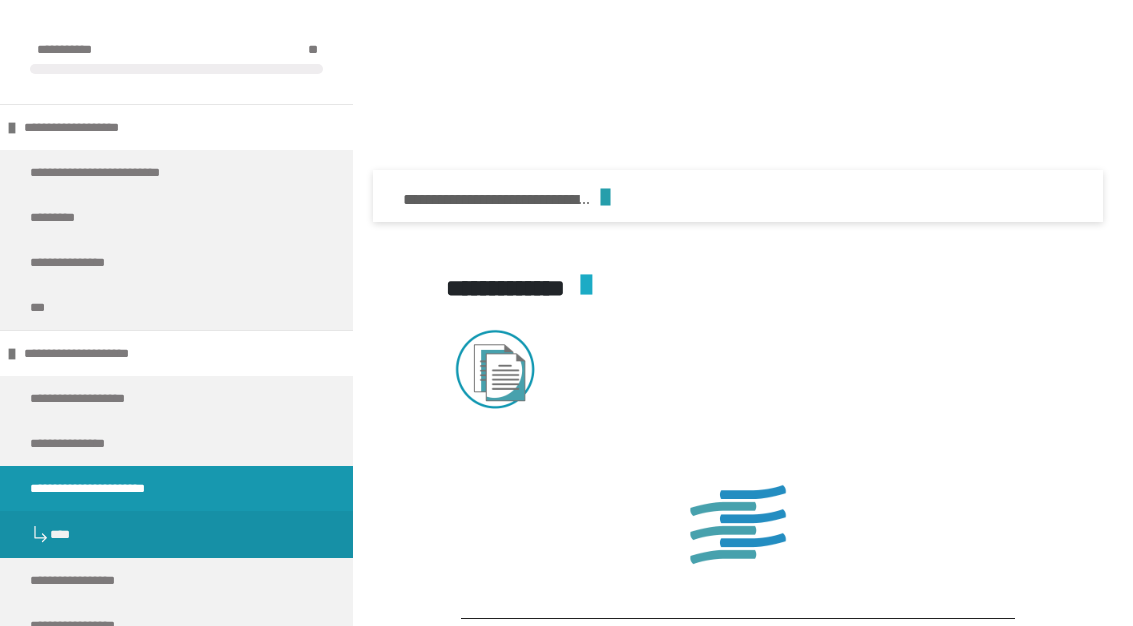 scroll, scrollTop: 1342, scrollLeft: 0, axis: vertical 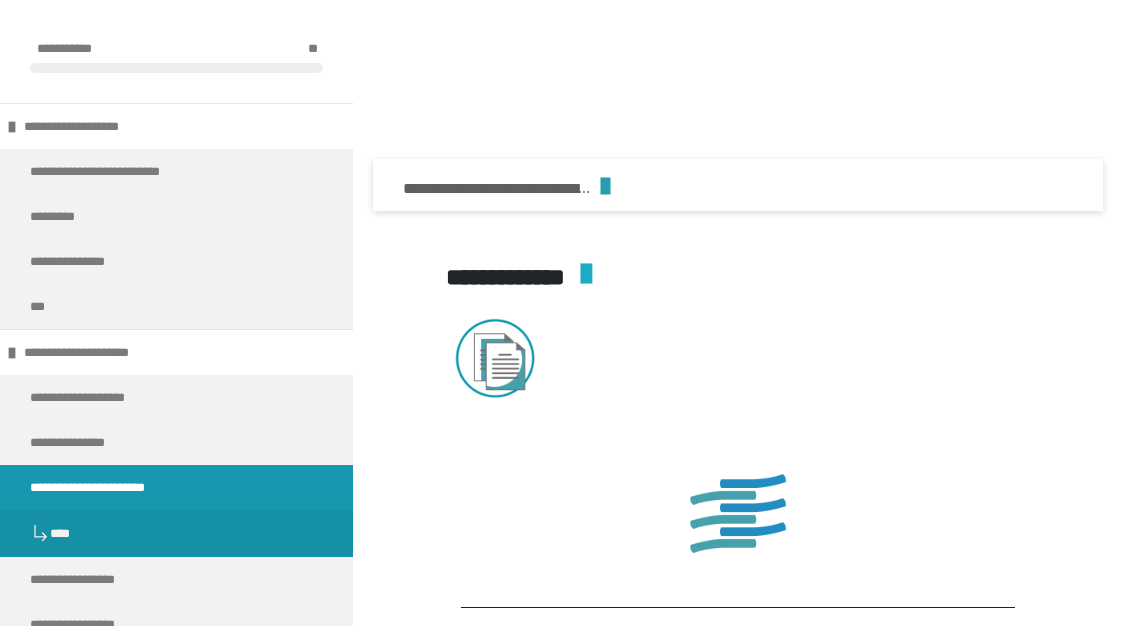 click on "**********" at bounding box center (505, 278) 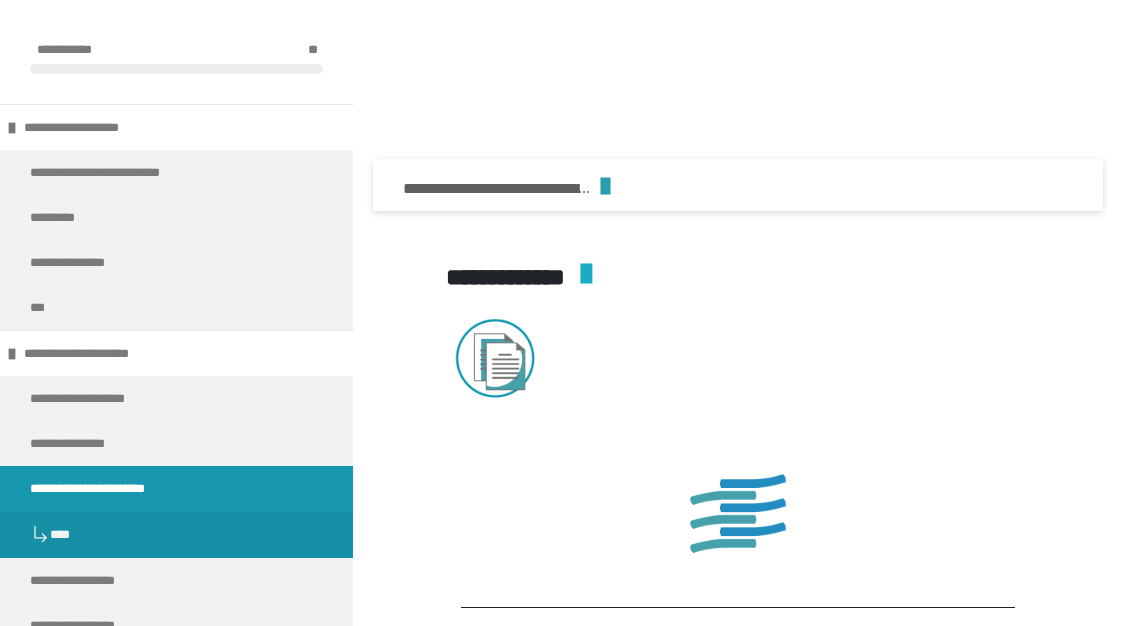click on "**********" at bounding box center [498, 189] 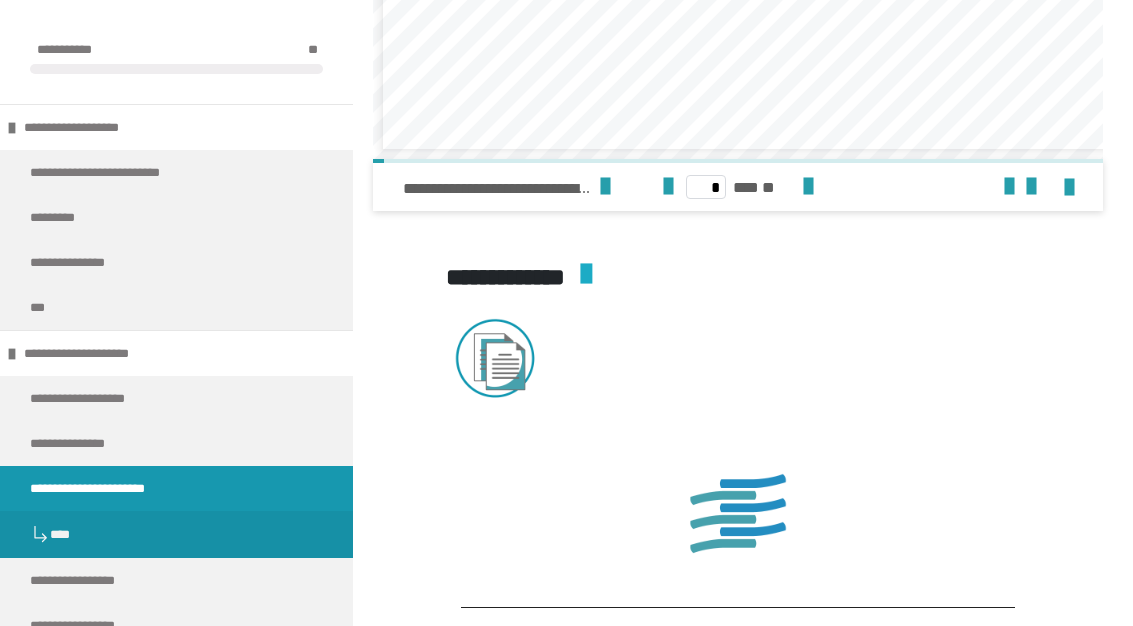 click at bounding box center [605, 187] 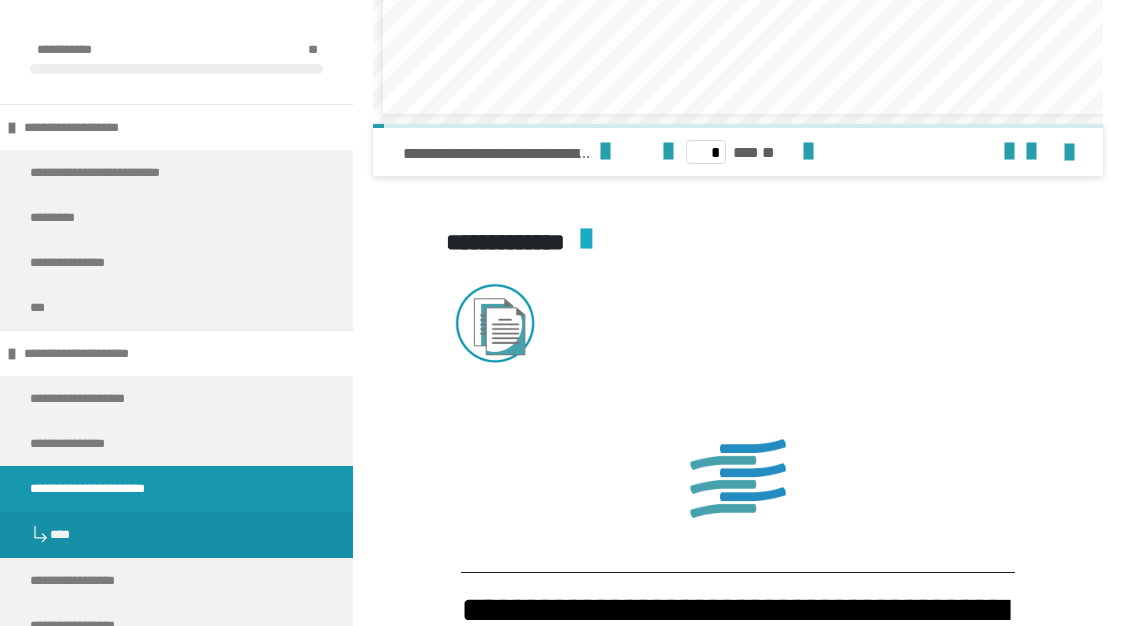 scroll, scrollTop: 0, scrollLeft: 1, axis: horizontal 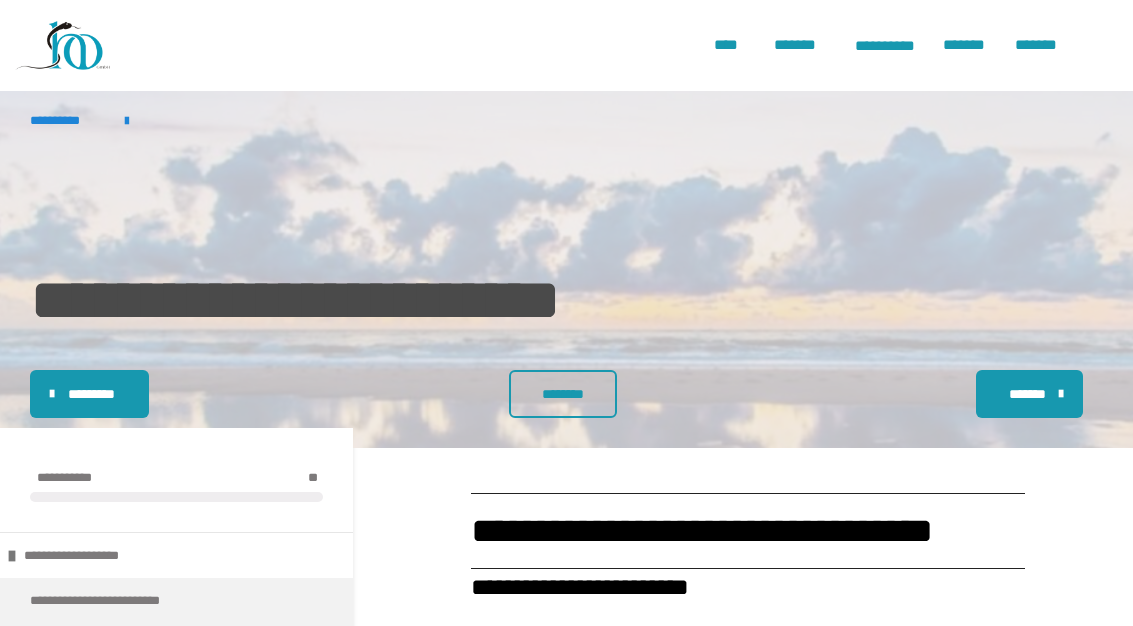 click on "*******" at bounding box center [1040, 46] 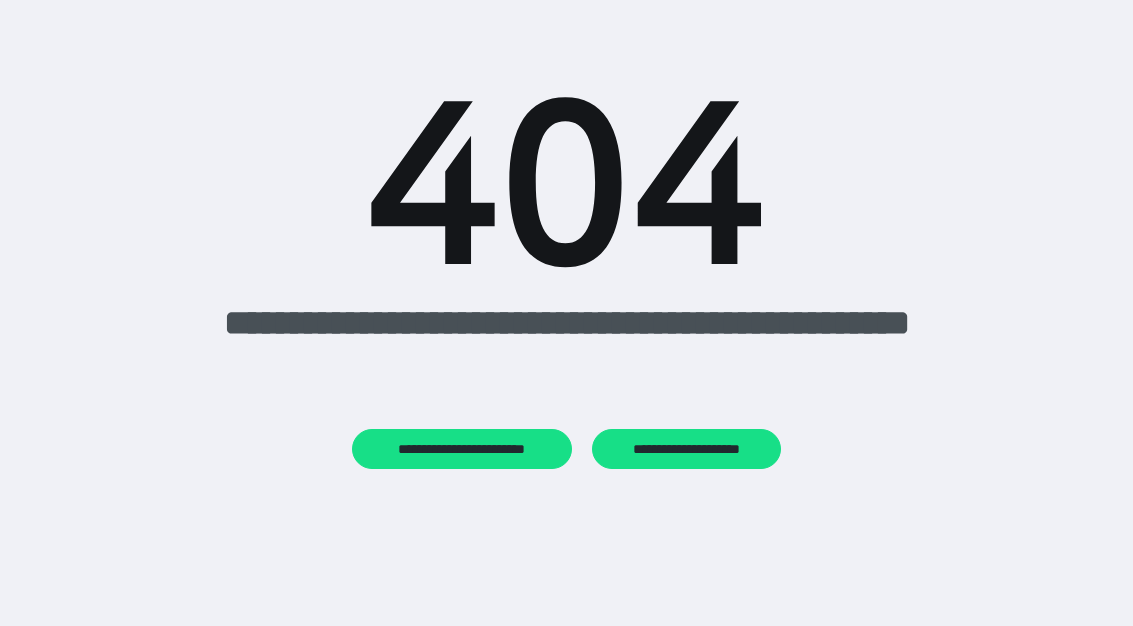 scroll, scrollTop: 0, scrollLeft: 0, axis: both 